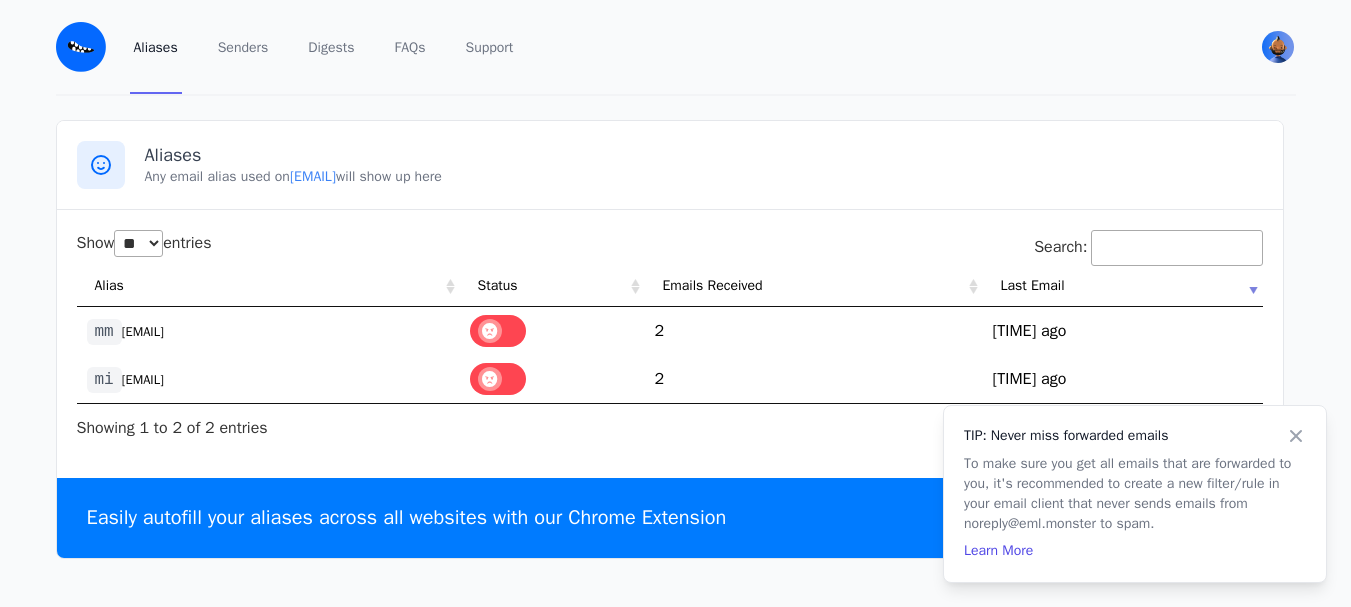 select on "**" 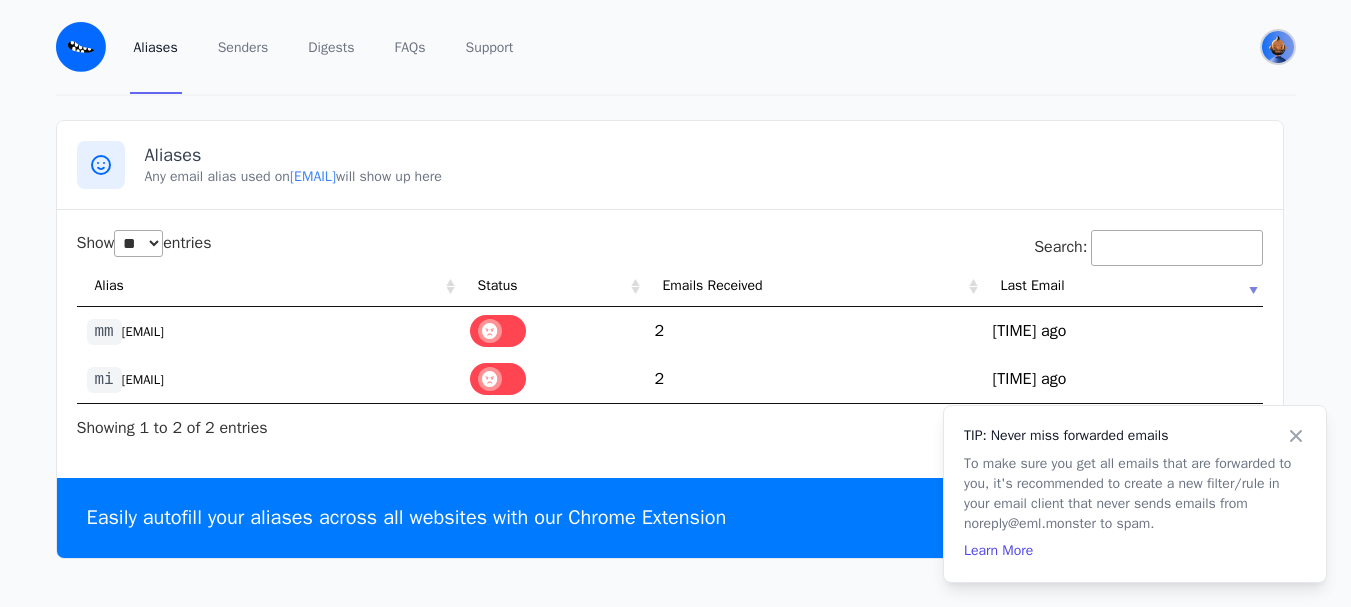 click at bounding box center (1278, 47) 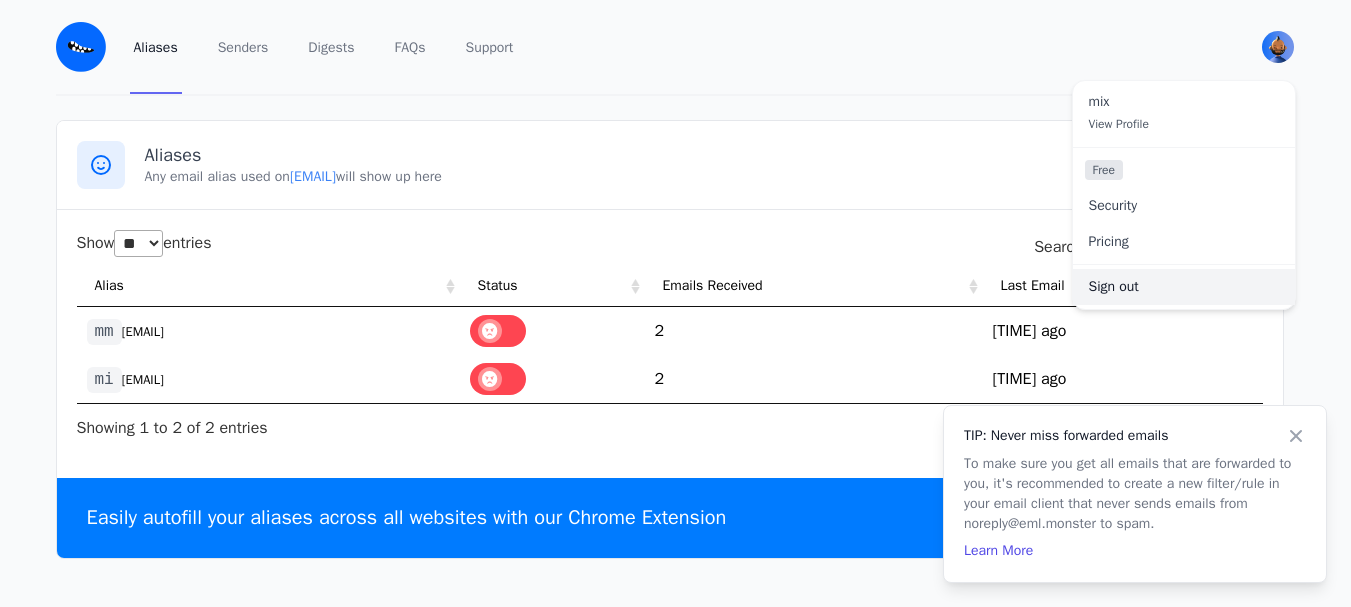 click on "Sign out" at bounding box center (1184, 287) 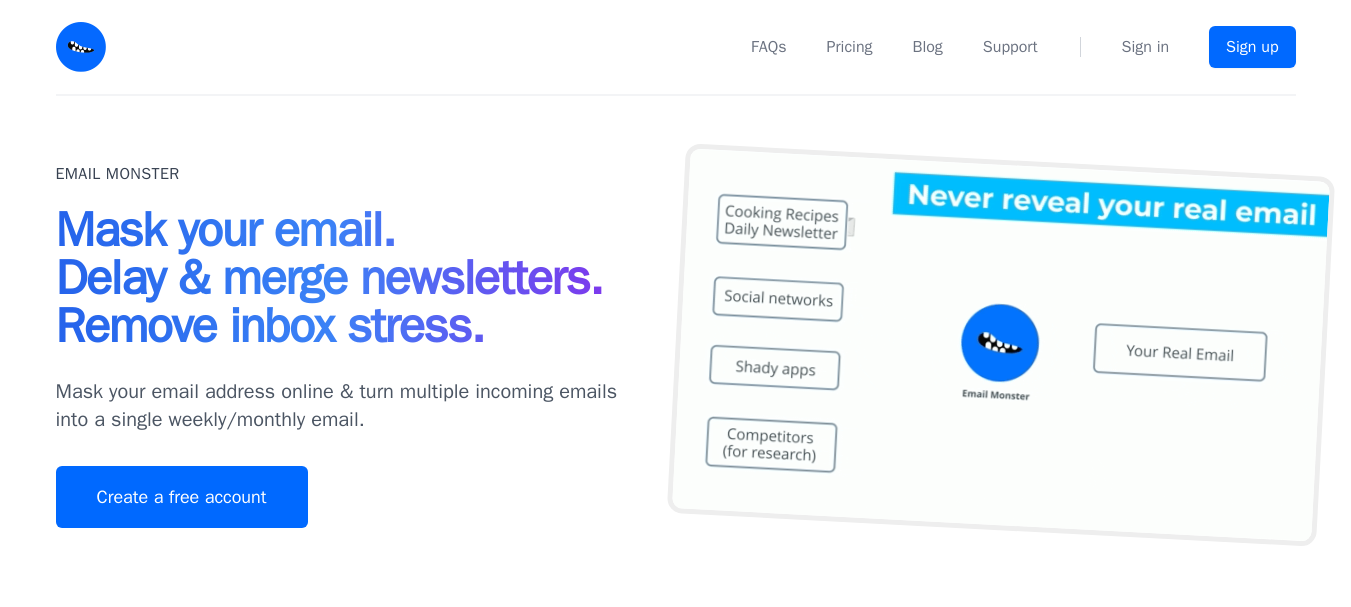 scroll, scrollTop: 0, scrollLeft: 0, axis: both 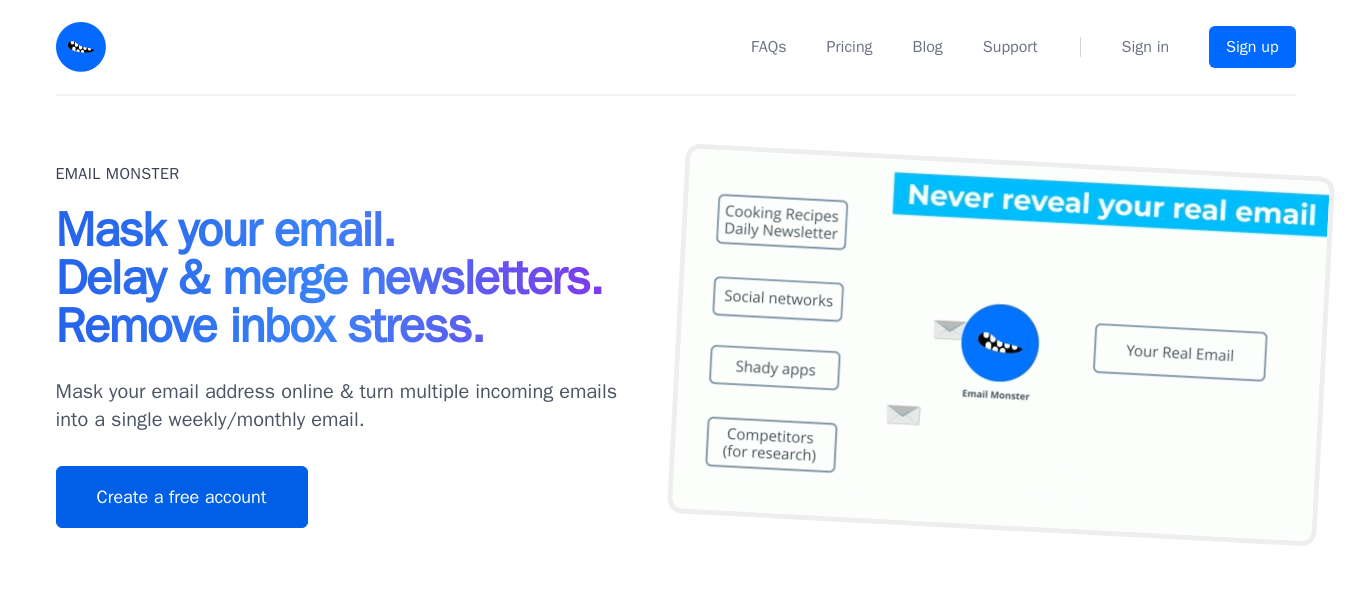 click on "Create a free account" at bounding box center [182, 497] 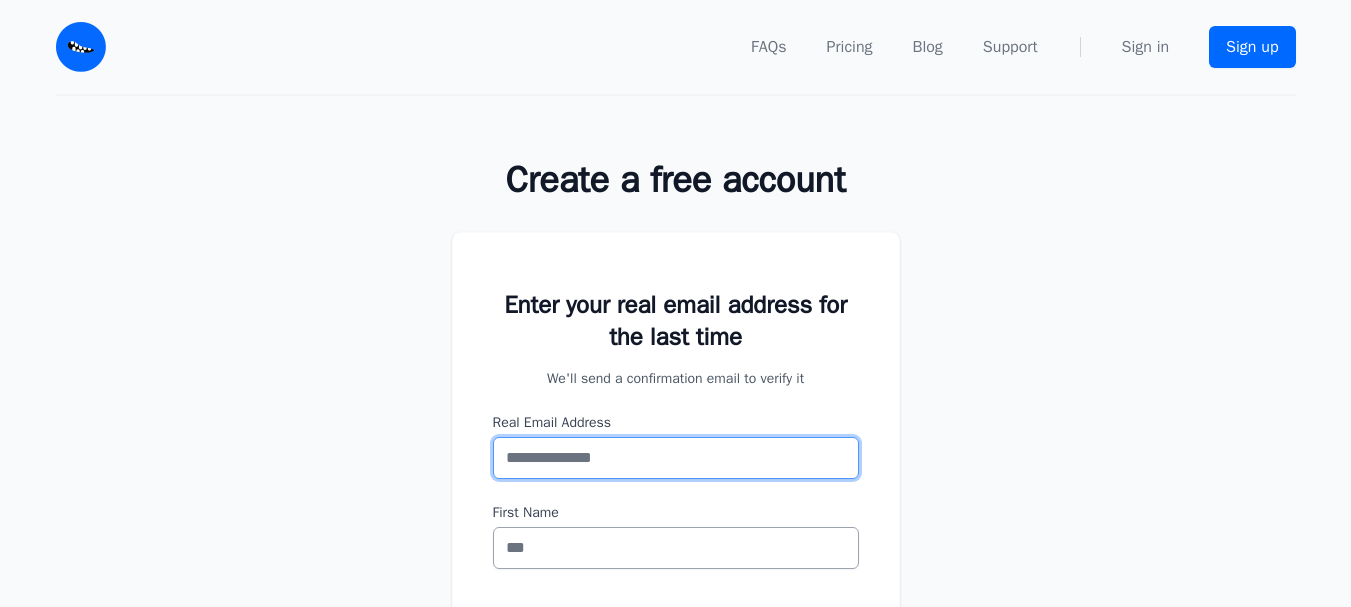 scroll, scrollTop: 0, scrollLeft: 0, axis: both 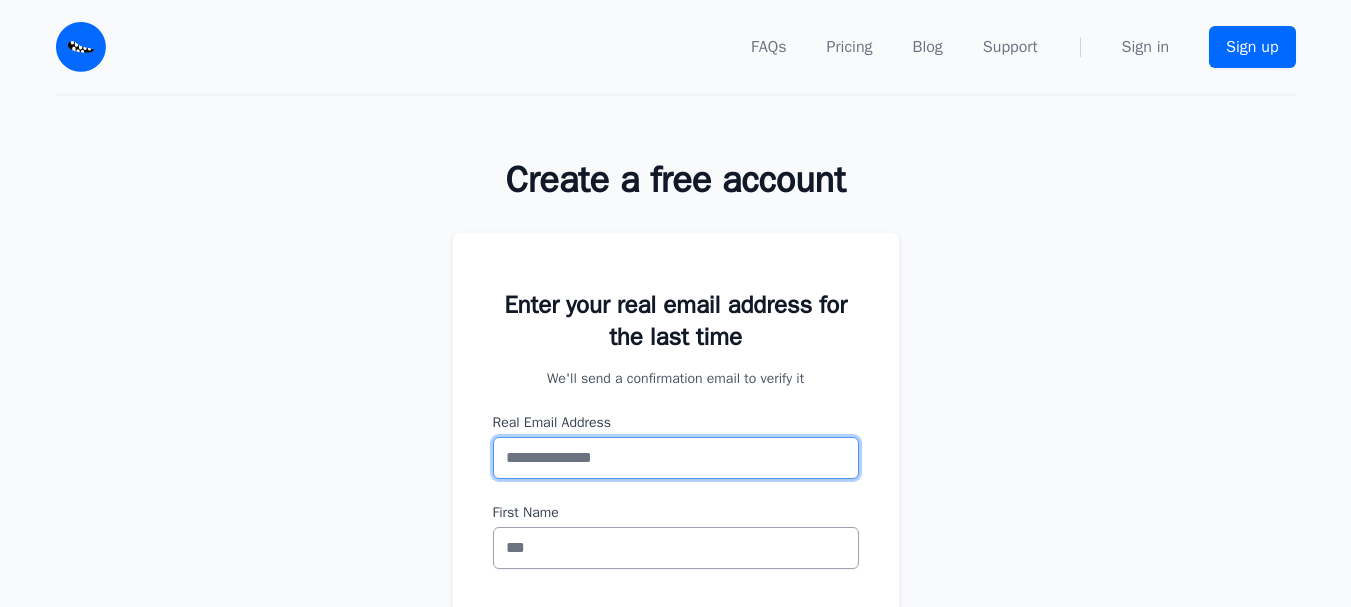 click on "Real Email Address" at bounding box center [676, 458] 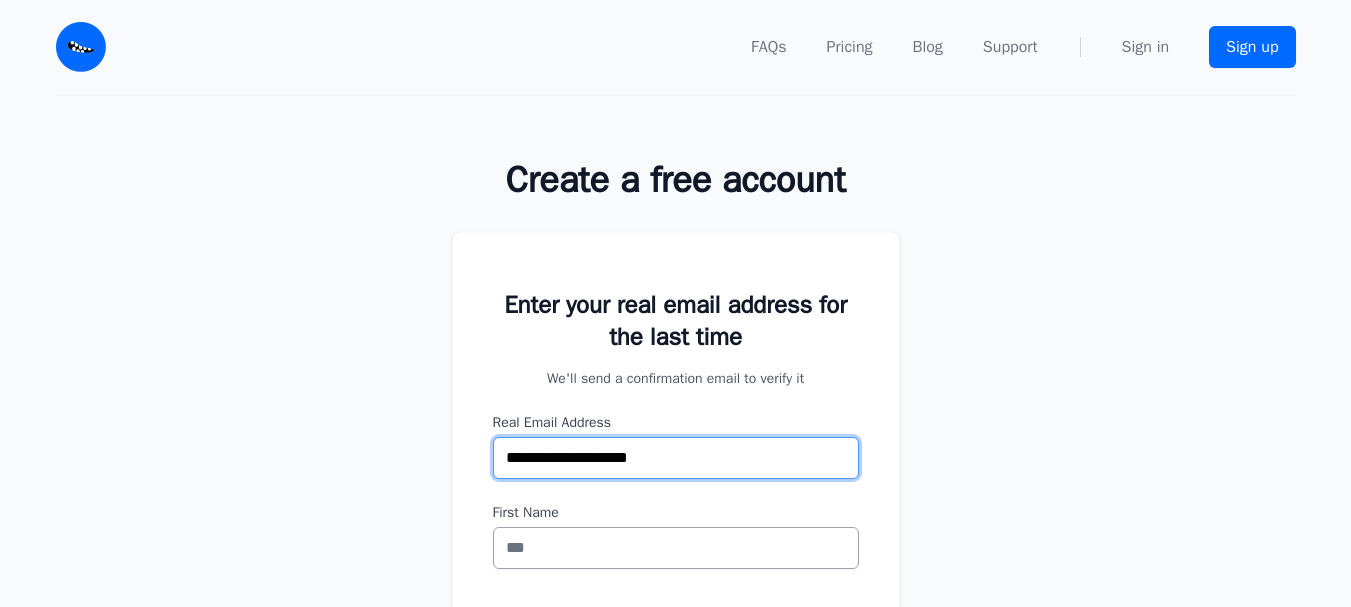 type on "**********" 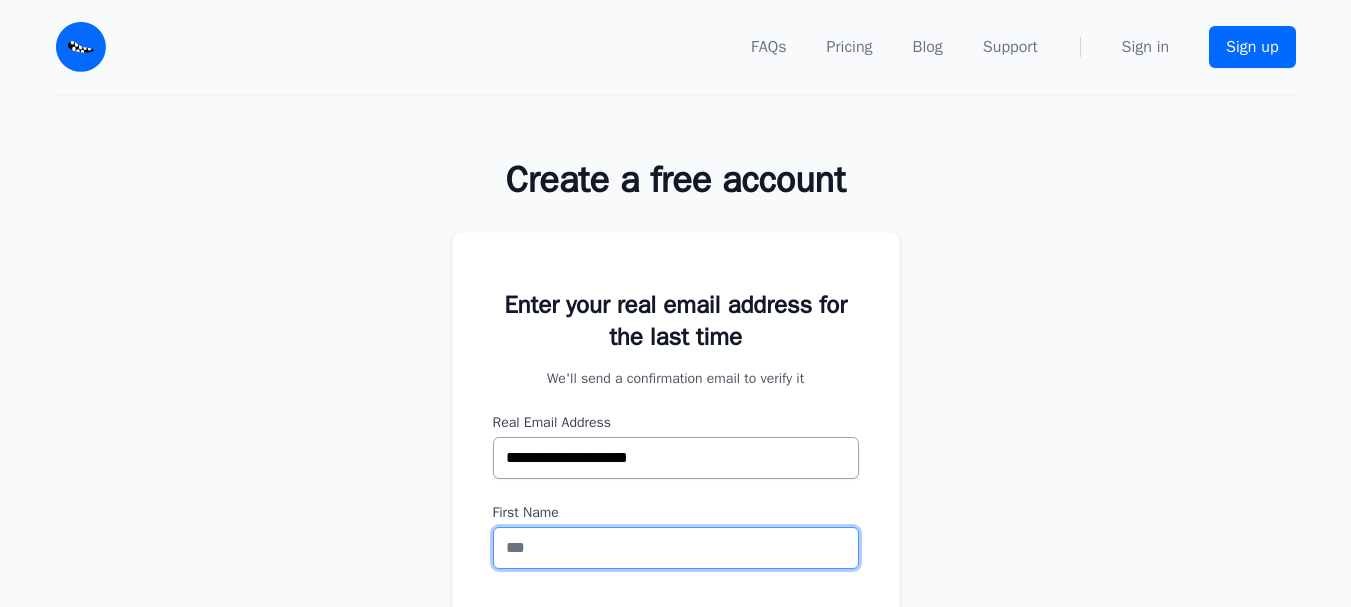 click on "First Name" at bounding box center [676, 548] 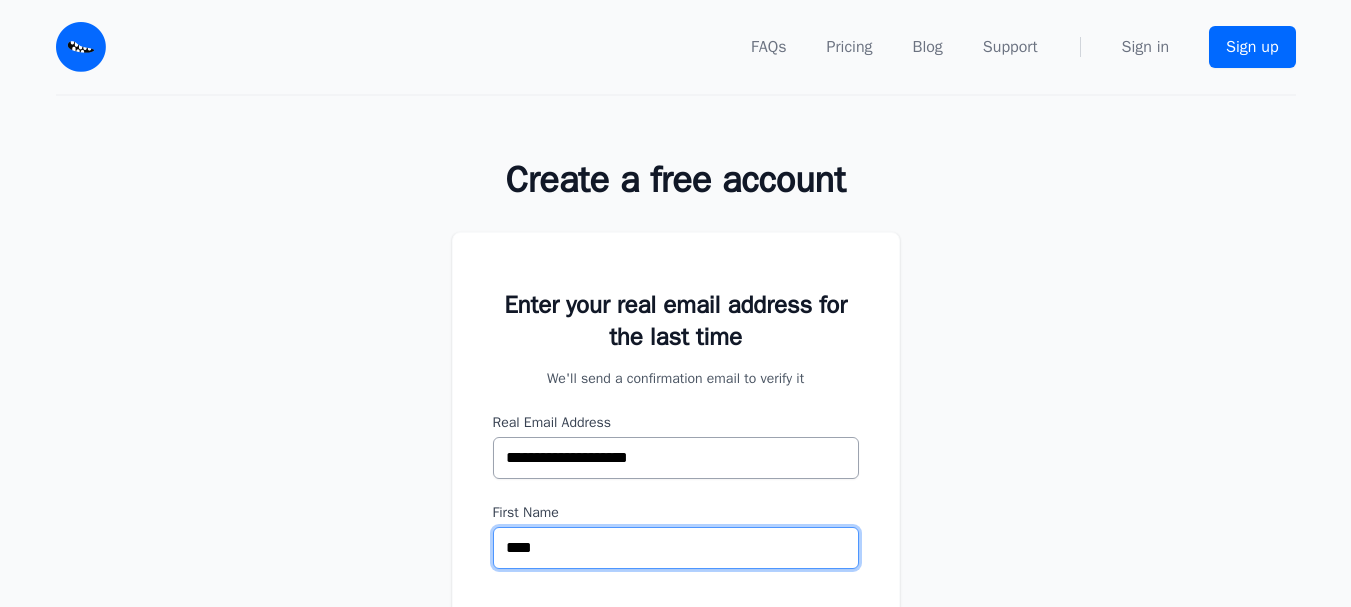scroll, scrollTop: 200, scrollLeft: 0, axis: vertical 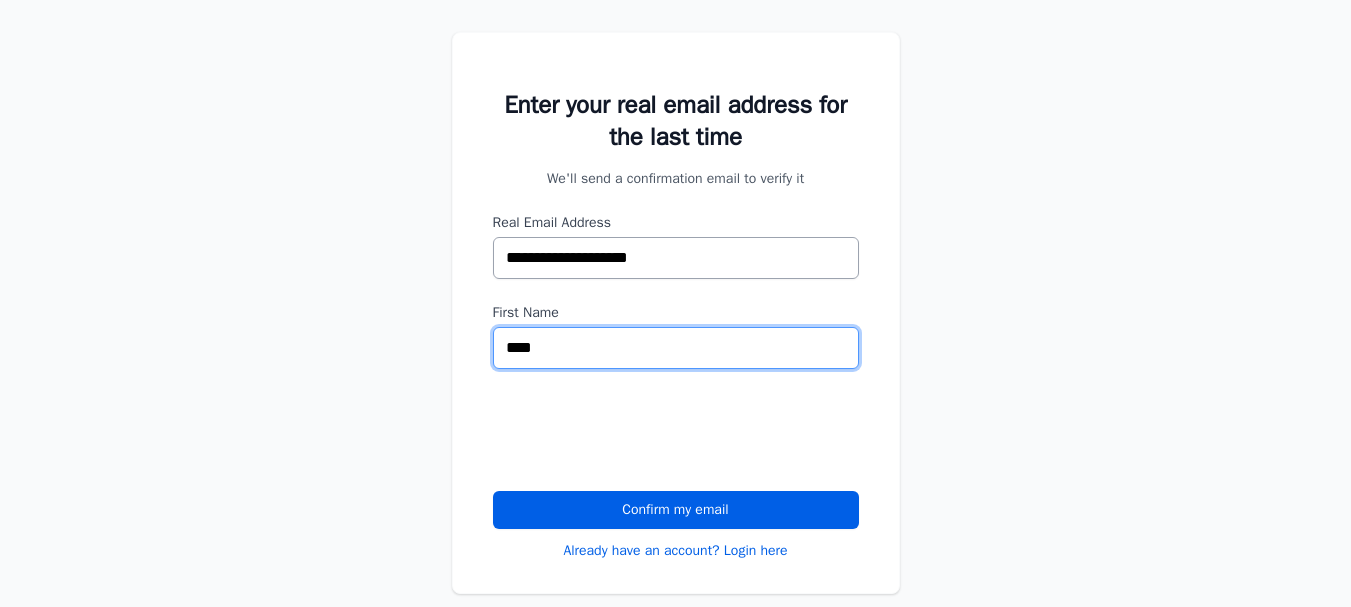 type on "****" 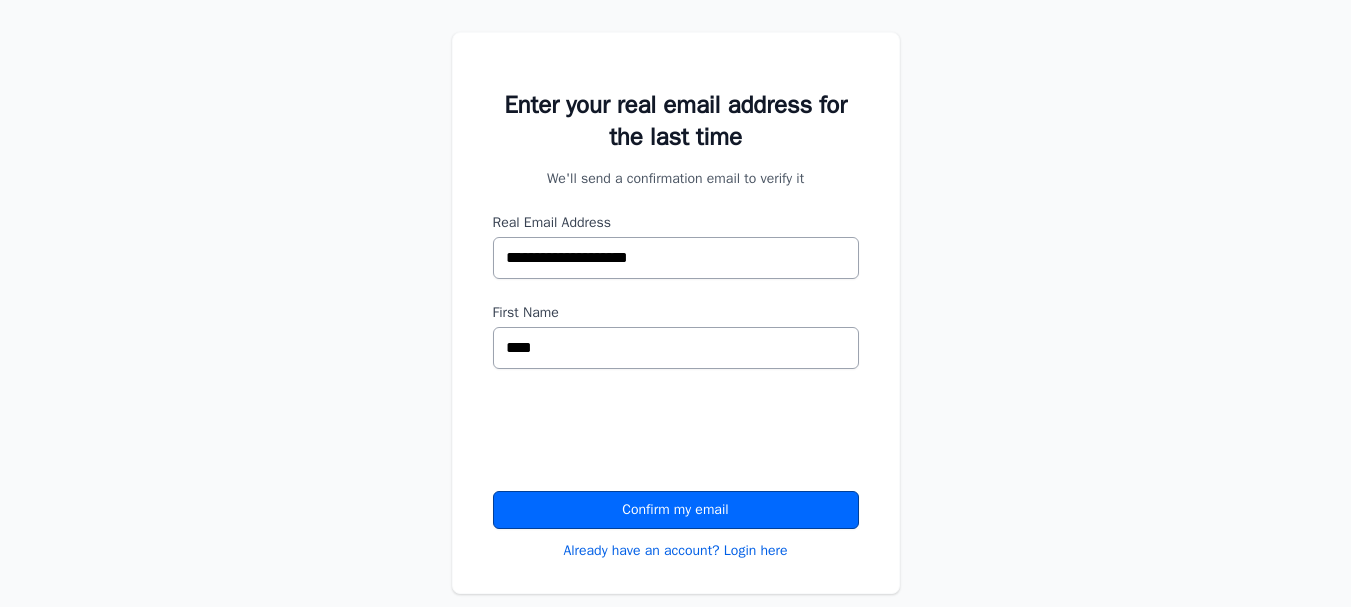 click on "Confirm my email" at bounding box center [676, 510] 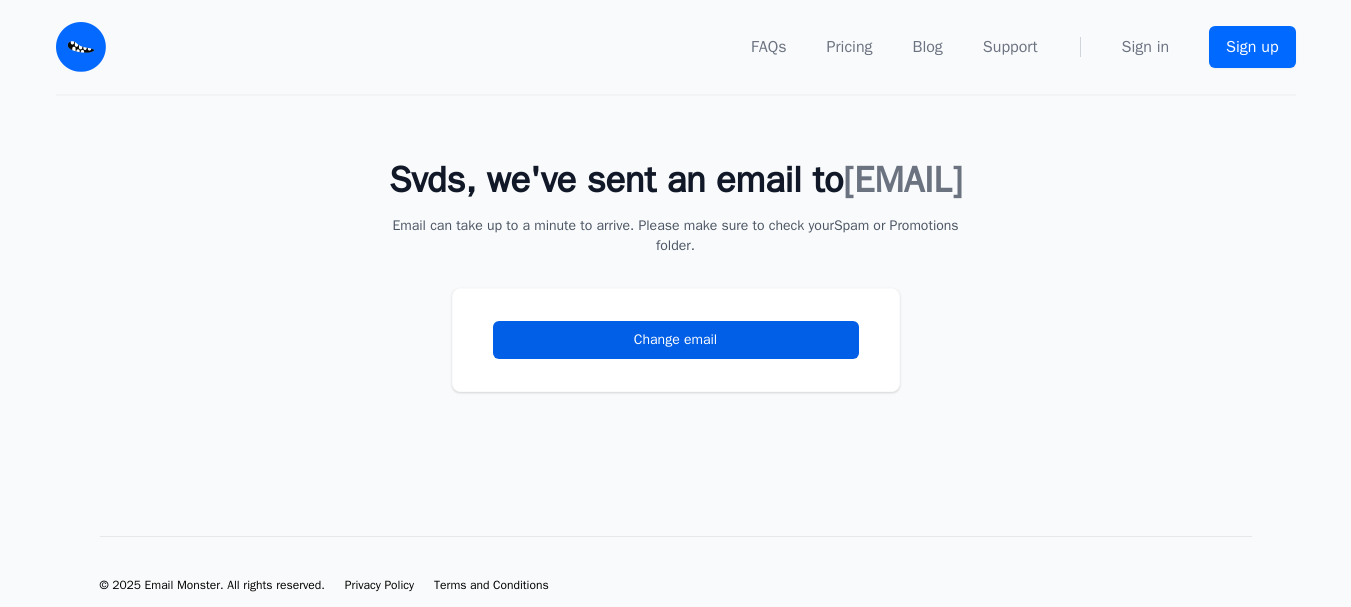 scroll, scrollTop: 0, scrollLeft: 0, axis: both 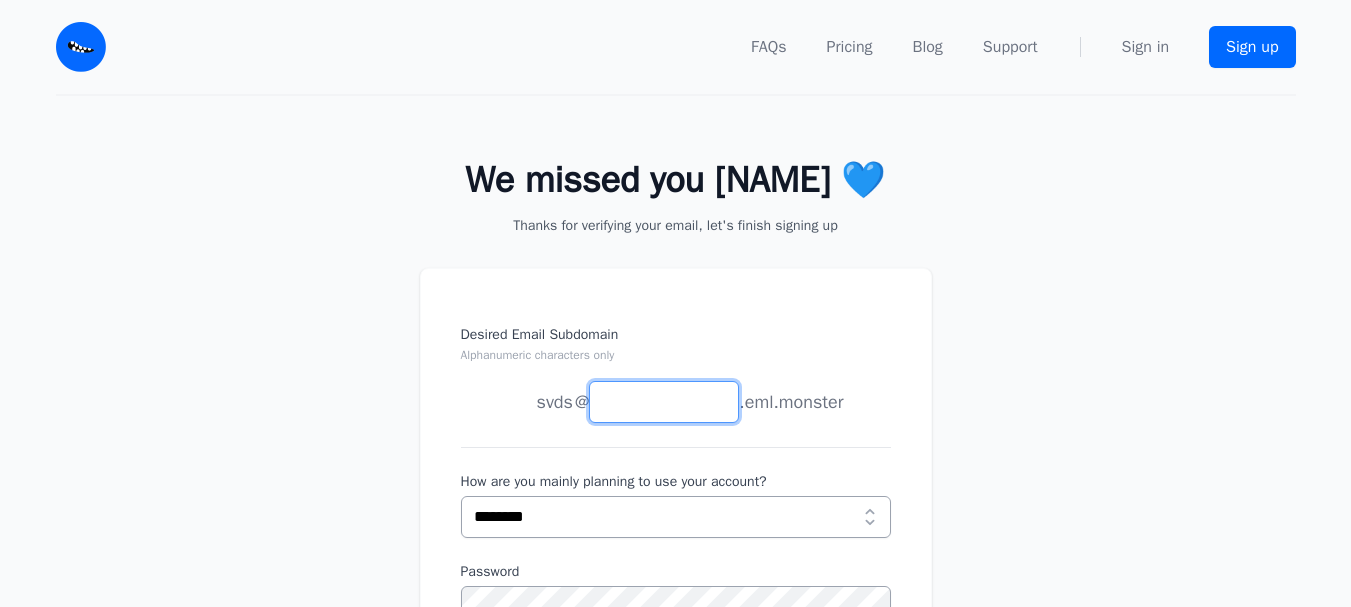 drag, startPoint x: 0, startPoint y: 0, endPoint x: 651, endPoint y: 401, distance: 764.5927 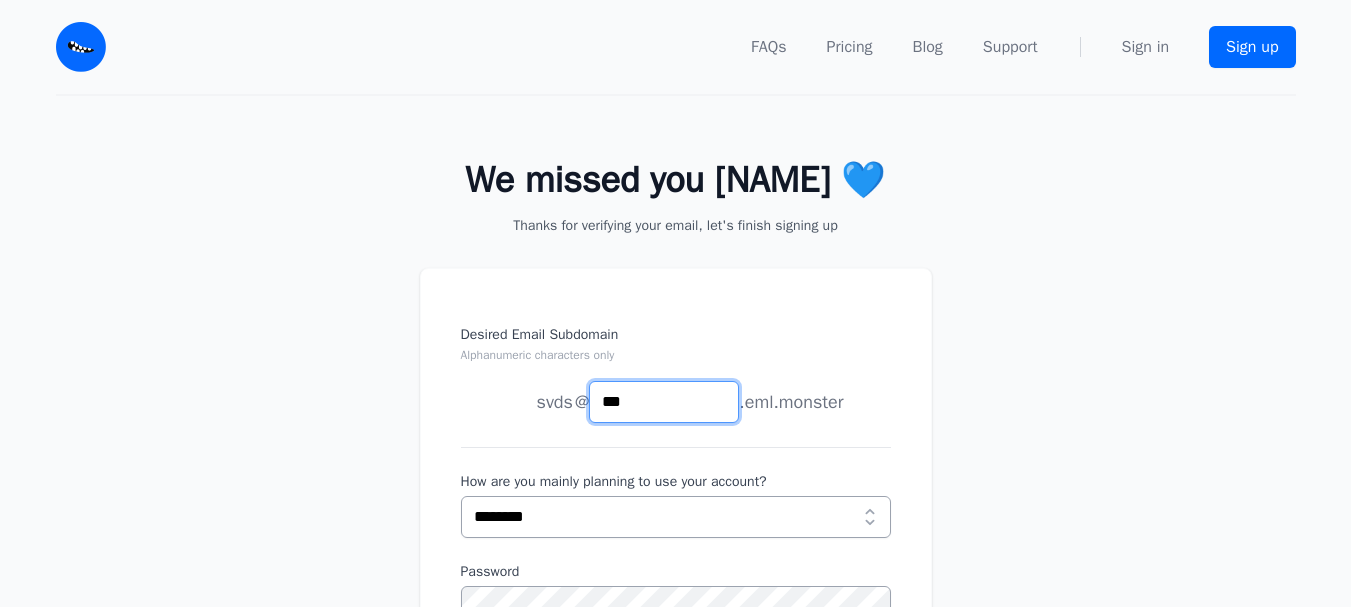 type on "***" 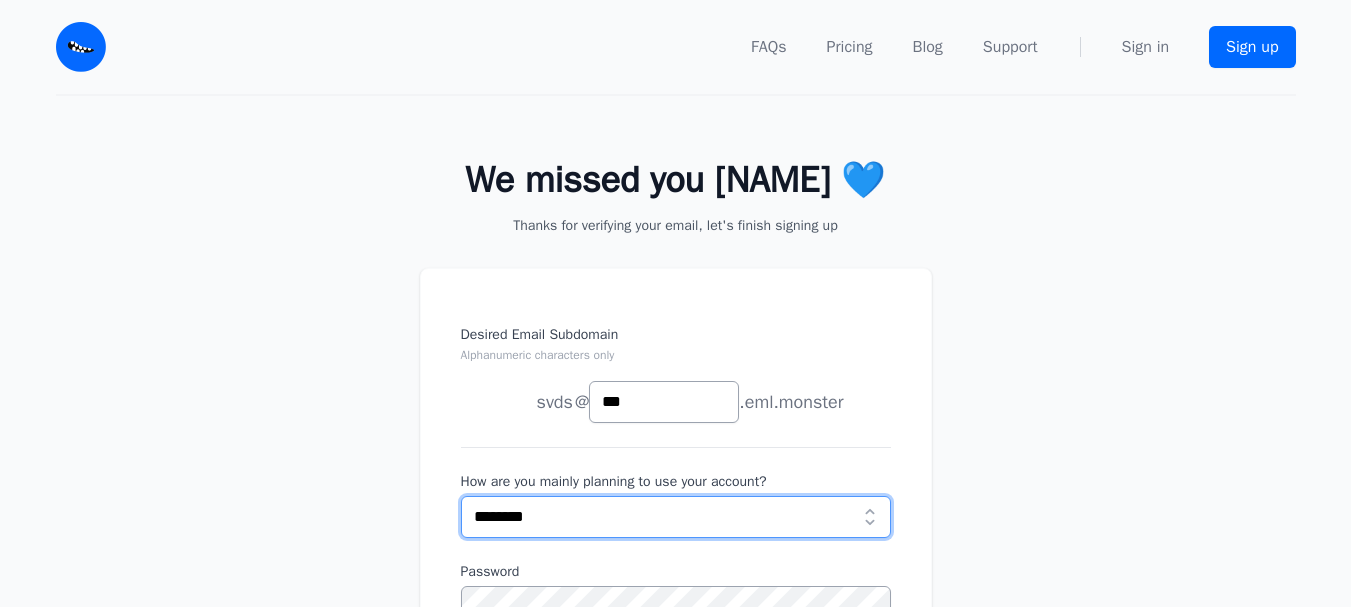 click on "**********" at bounding box center [676, 517] 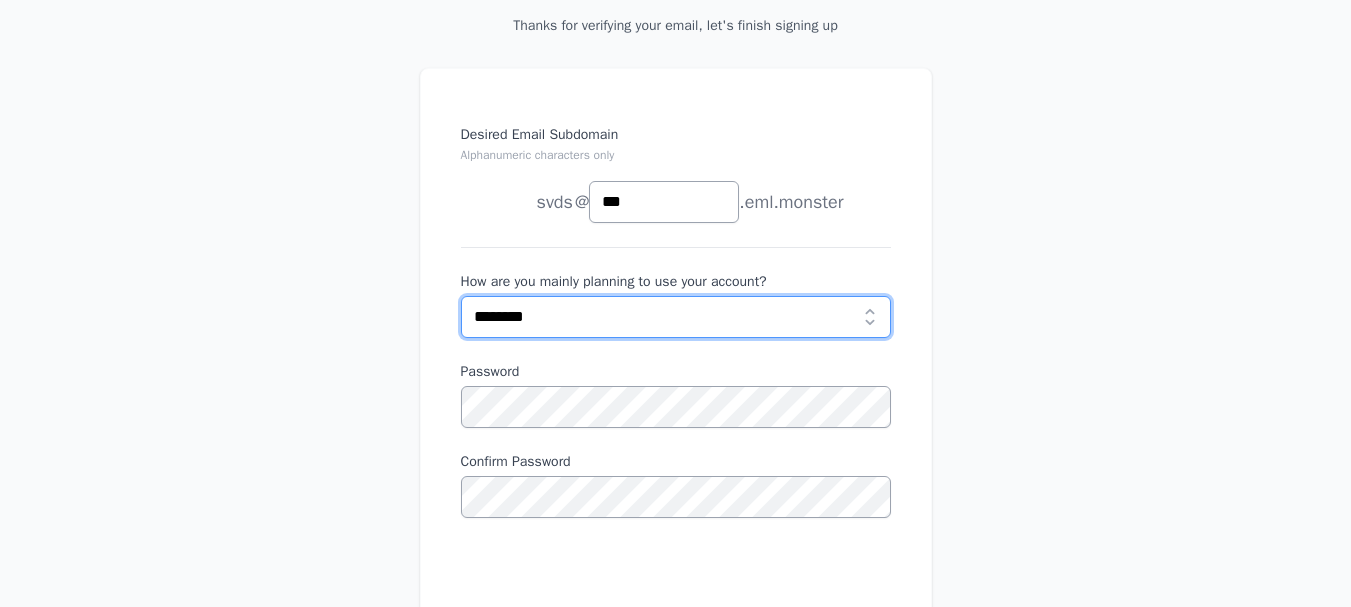 click on "**********" at bounding box center (676, 317) 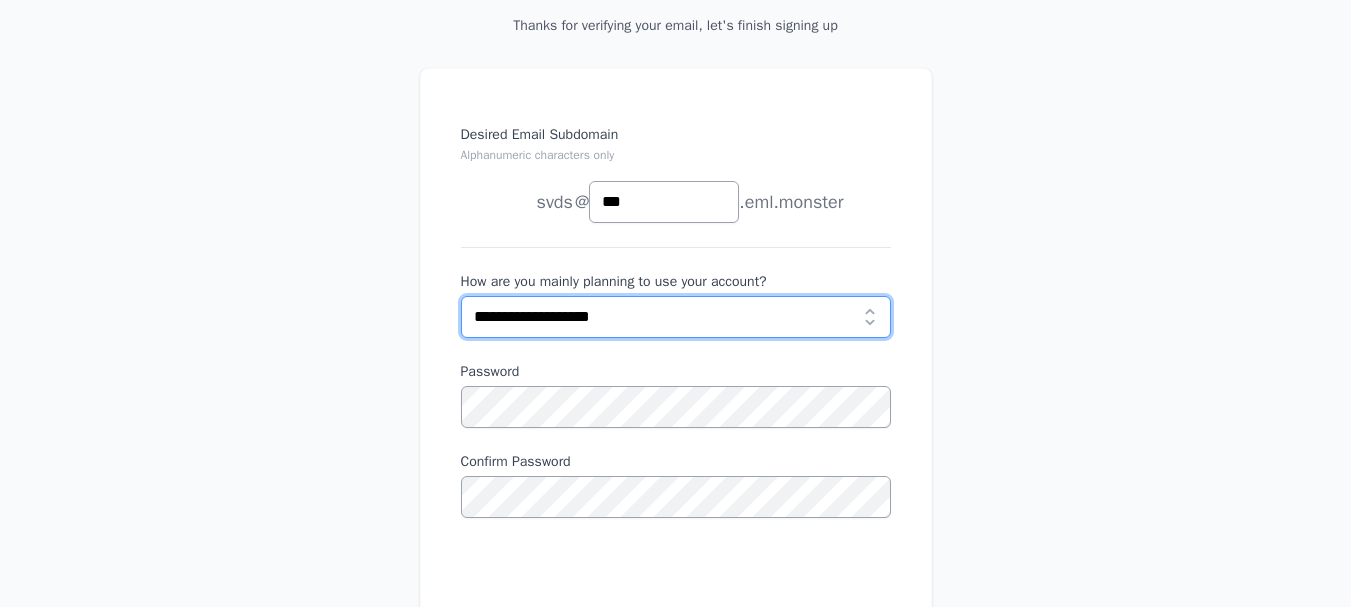 click on "**********" at bounding box center [676, 317] 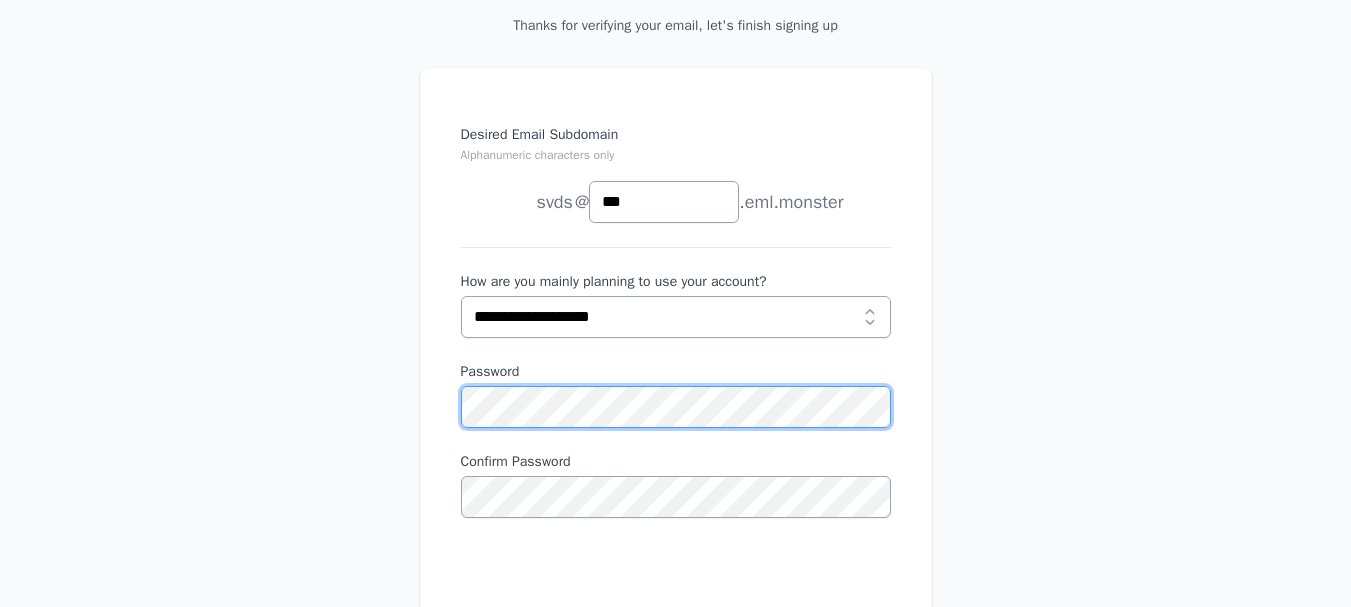 scroll, scrollTop: 400, scrollLeft: 0, axis: vertical 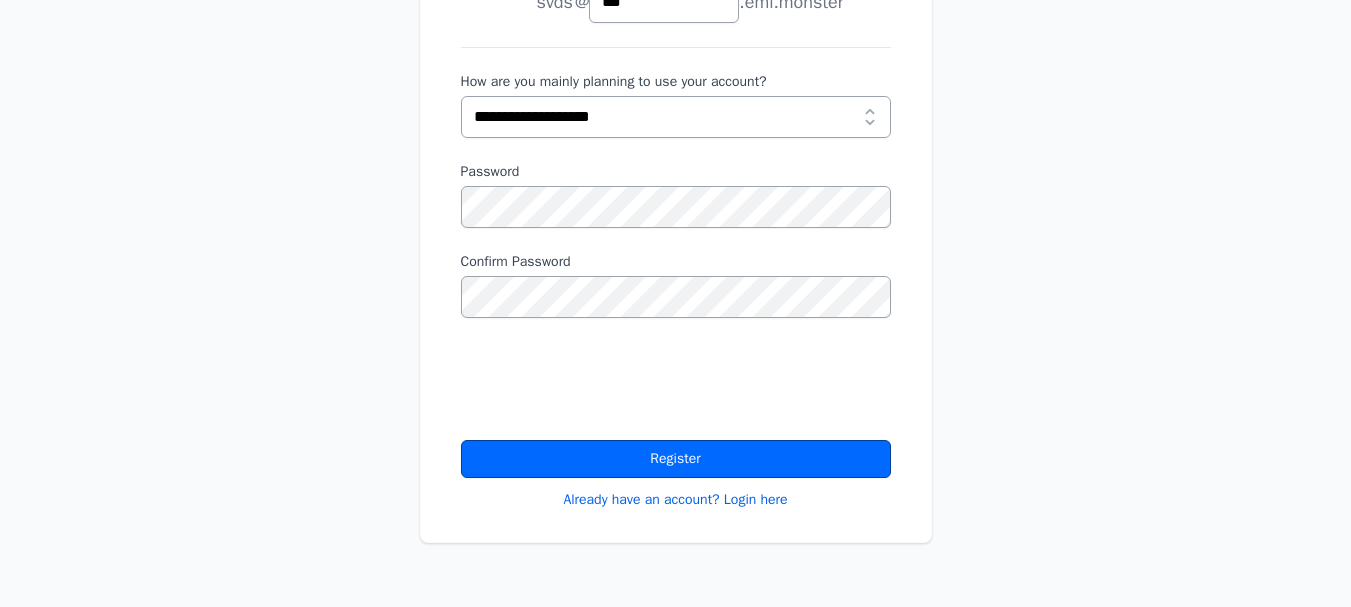 click on "Register" at bounding box center [676, 459] 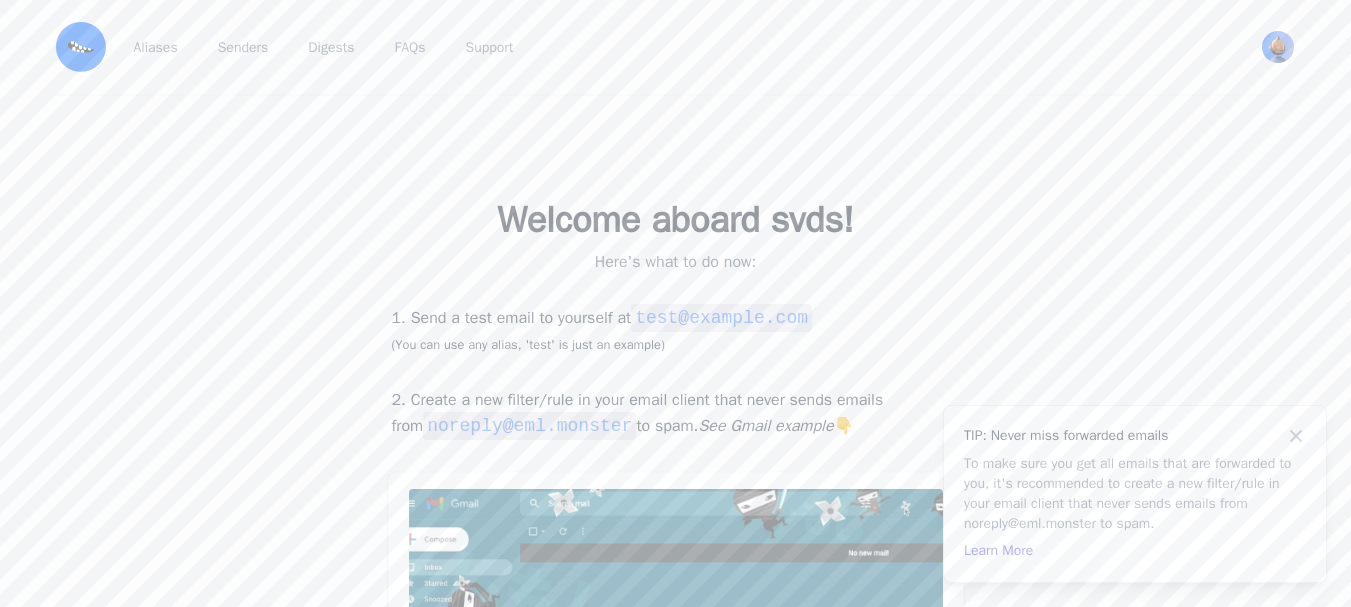scroll, scrollTop: 0, scrollLeft: 0, axis: both 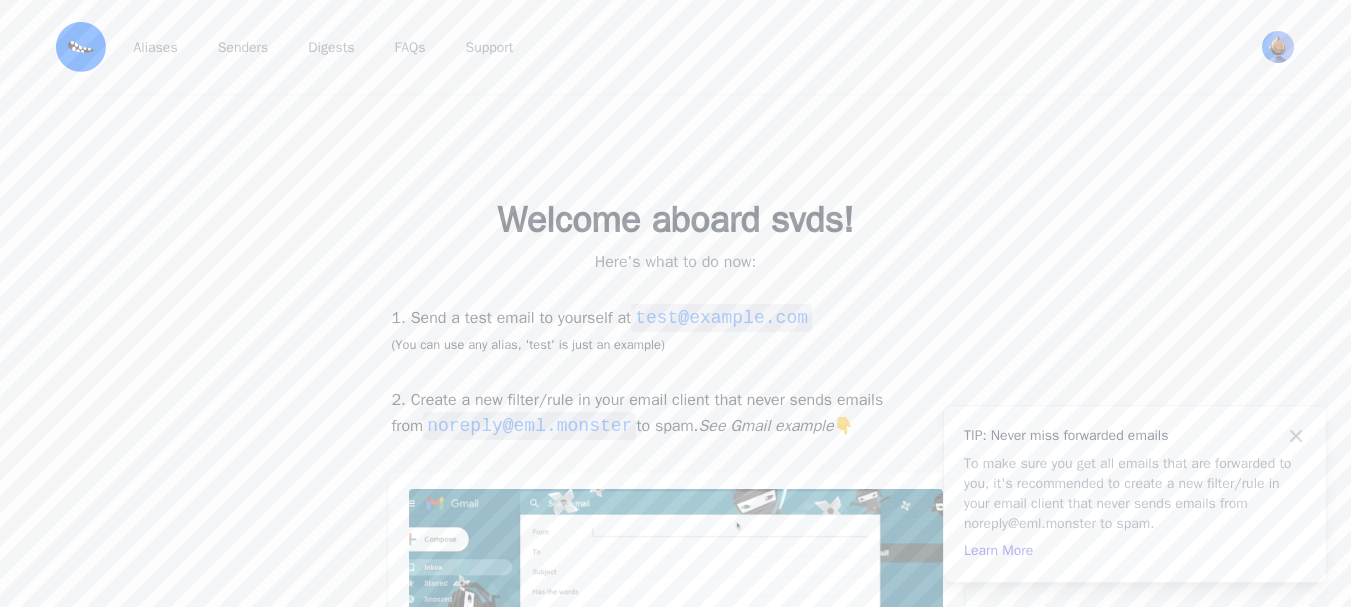 drag, startPoint x: 674, startPoint y: 319, endPoint x: 842, endPoint y: 305, distance: 168.58232 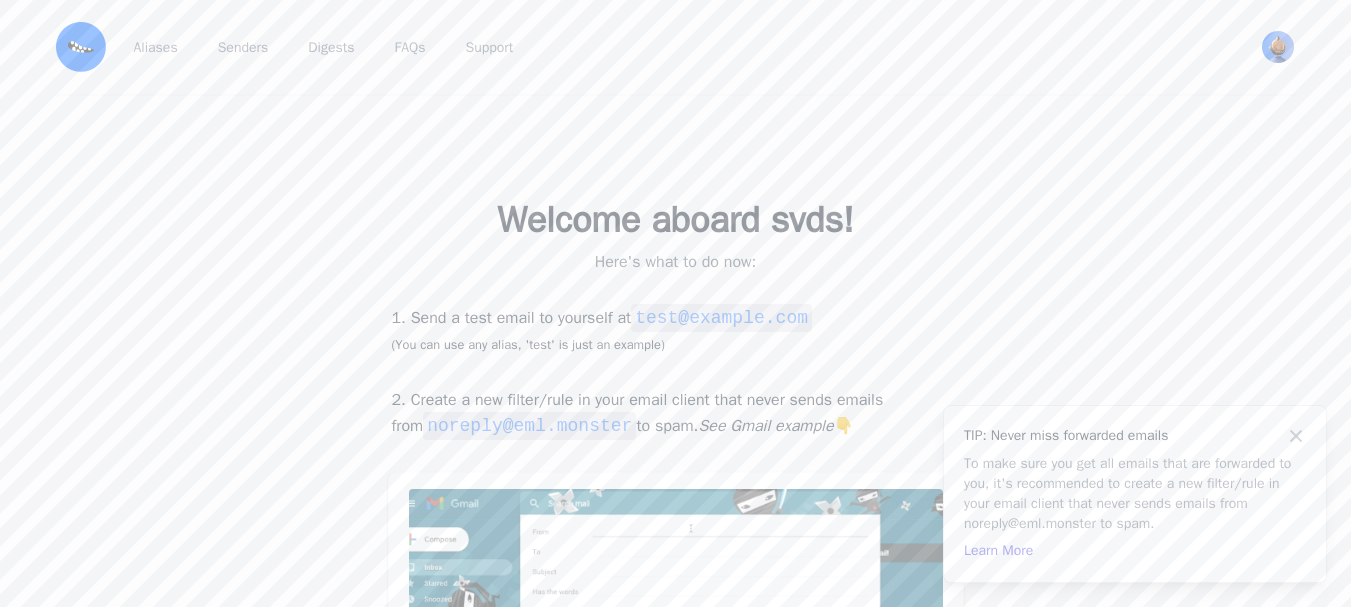 click on "1. Send a test email to yourself at  test@example.com (You can use any alias, 'test' is just an example)" at bounding box center [676, 330] 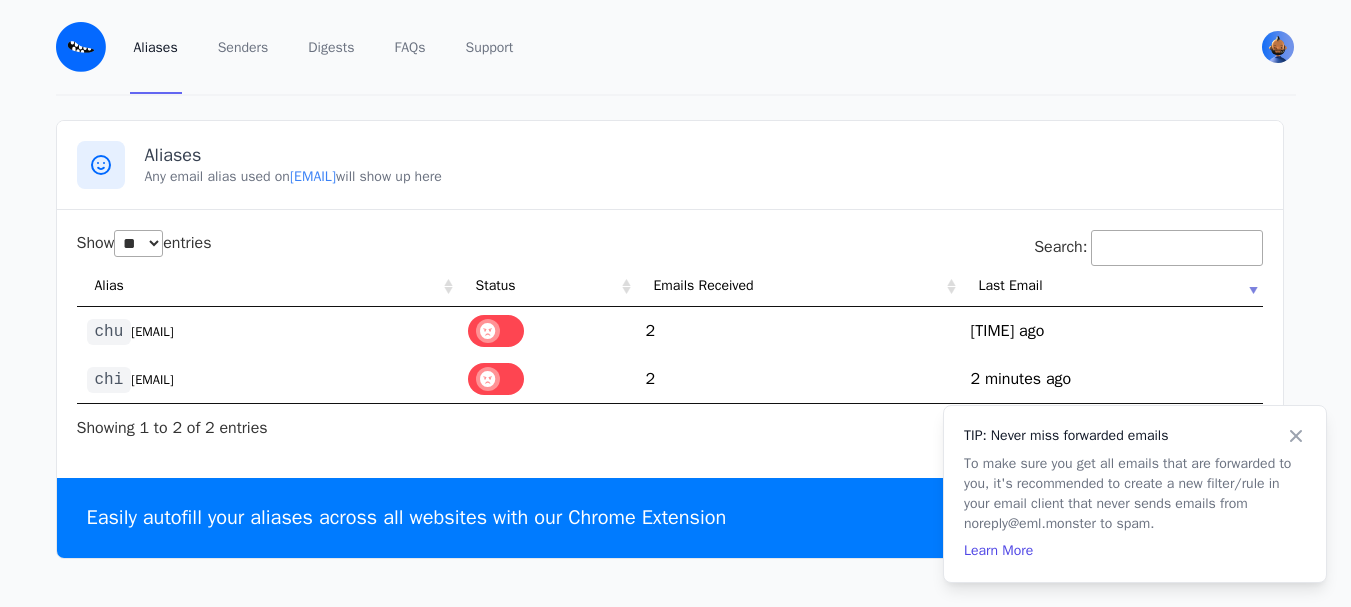 select on "**" 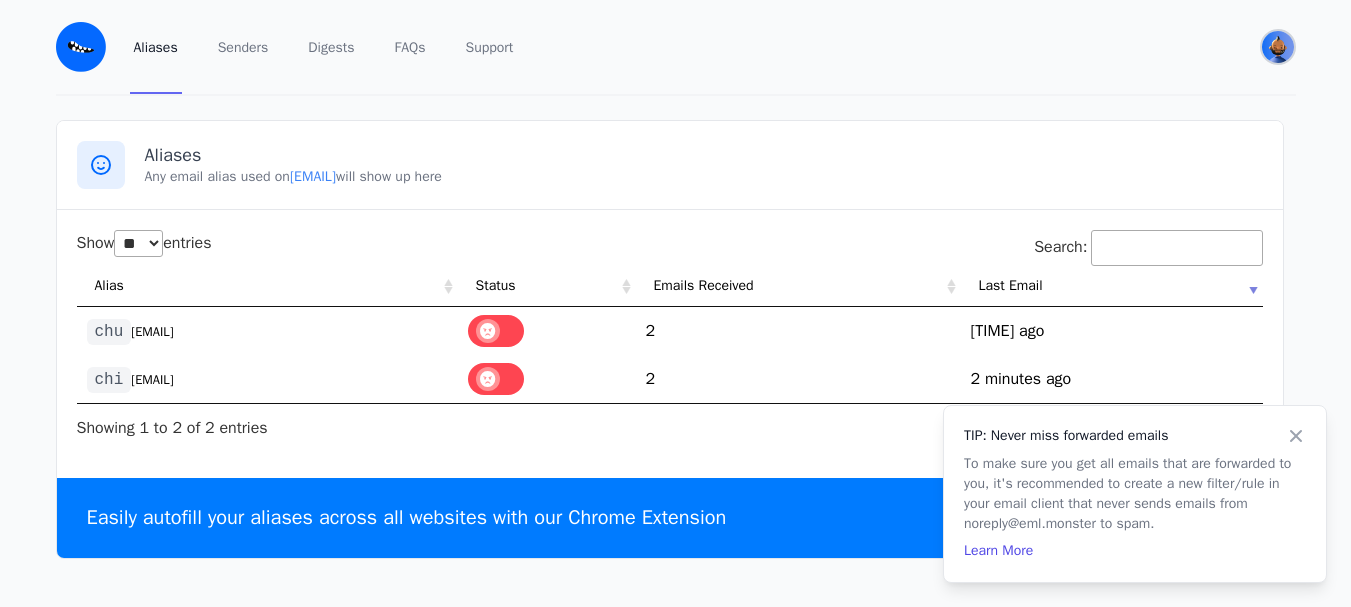 click at bounding box center (1278, 47) 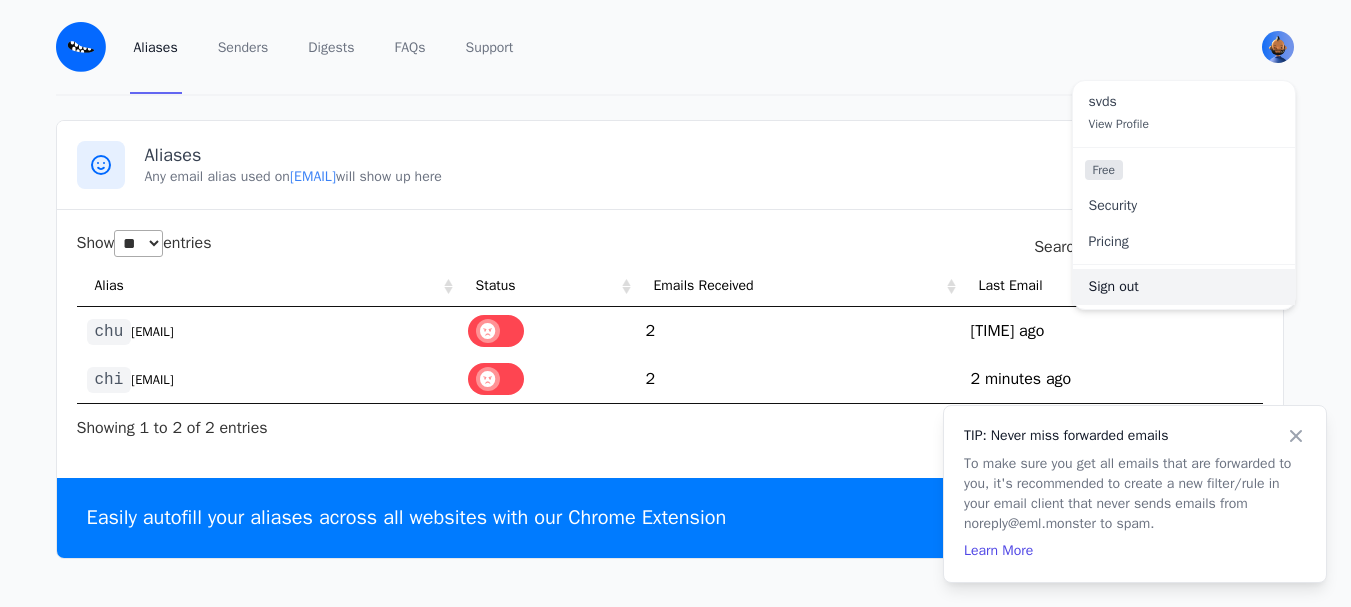 click on "Sign out" at bounding box center (1184, 287) 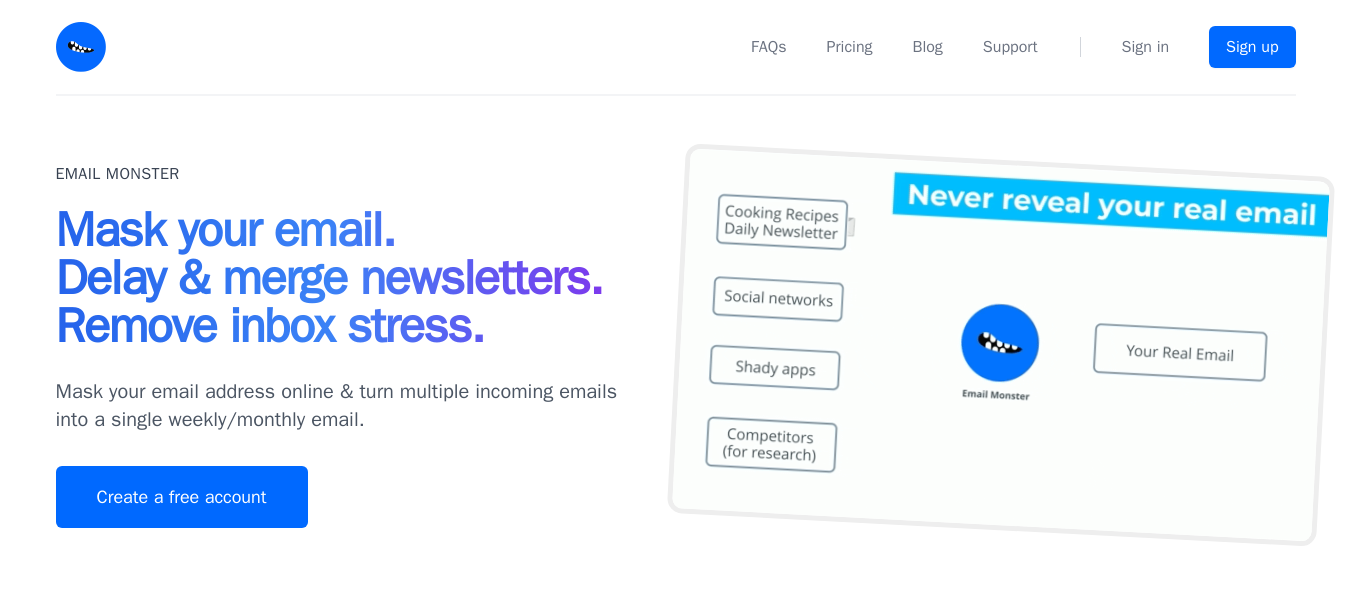 scroll, scrollTop: 0, scrollLeft: 0, axis: both 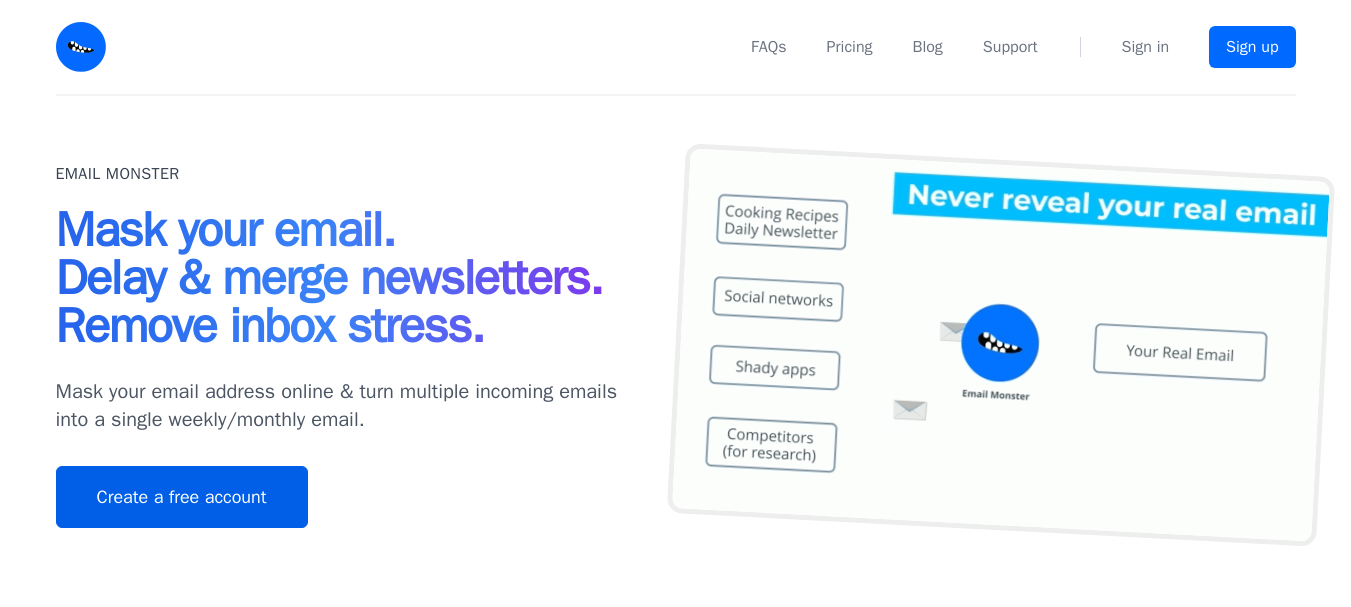 click on "Create a free account" at bounding box center (182, 497) 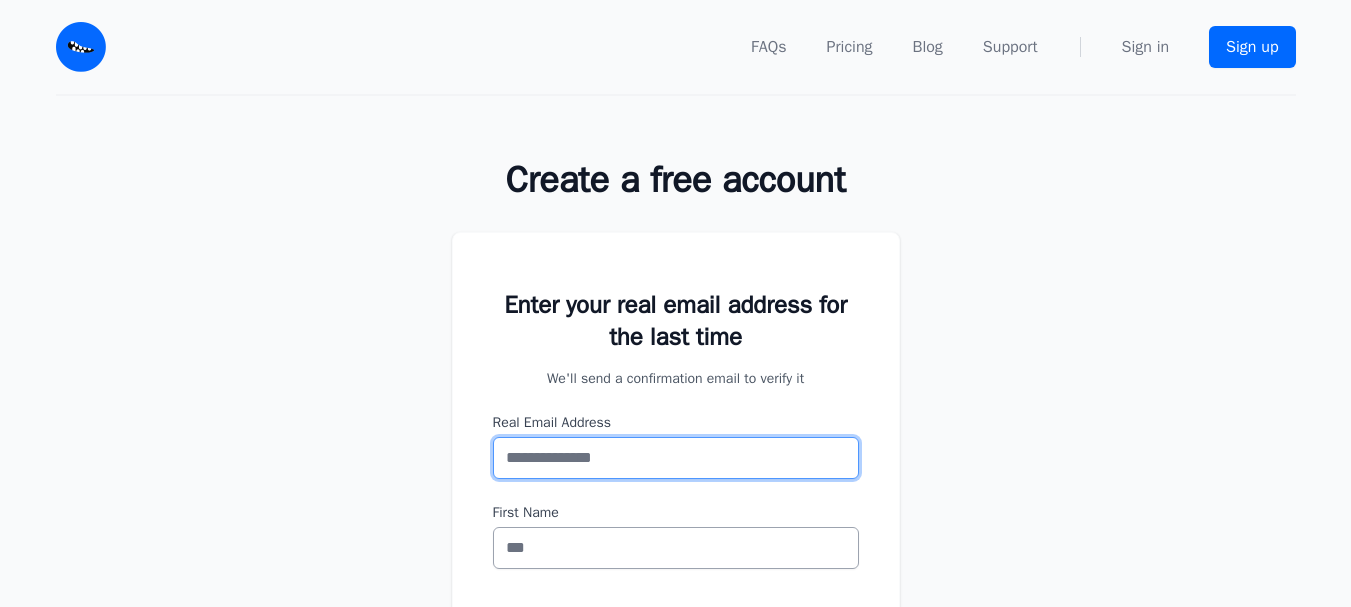 scroll, scrollTop: 0, scrollLeft: 0, axis: both 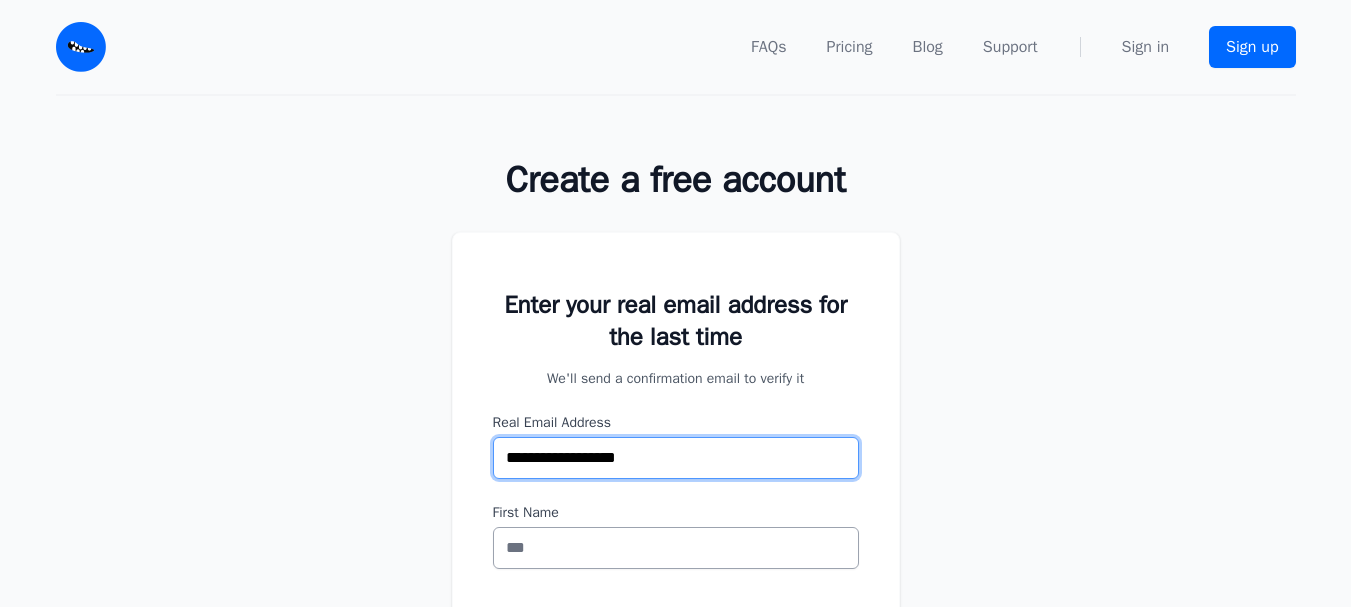 type on "**********" 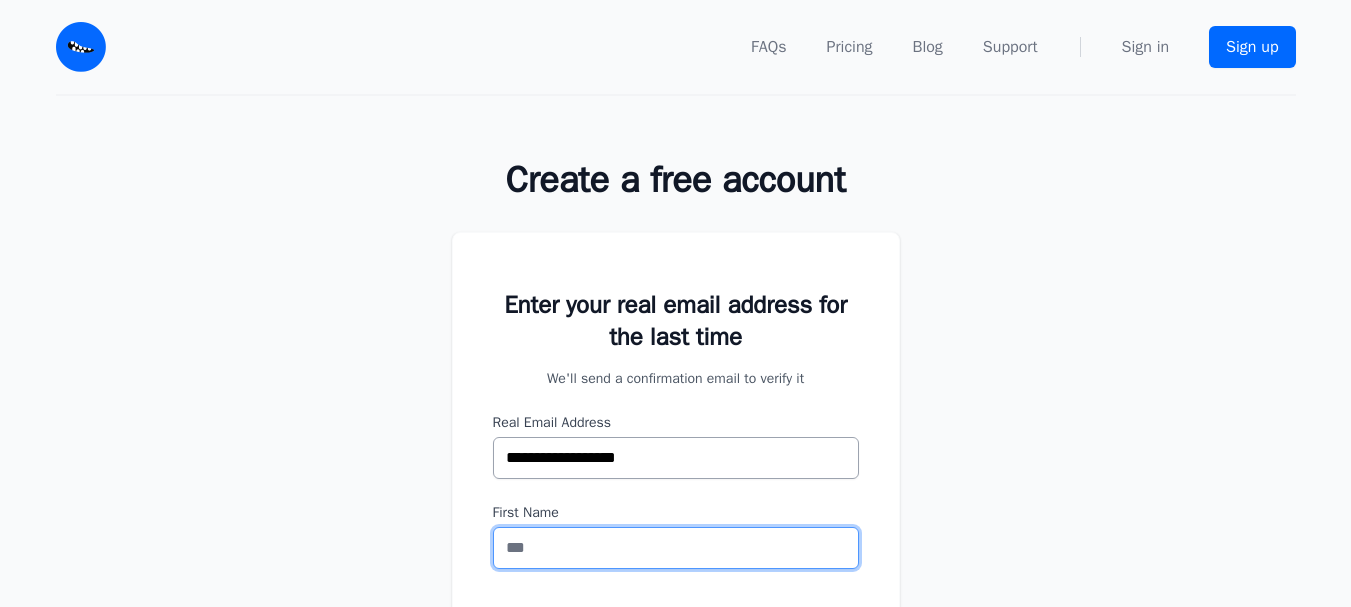 click on "First Name" at bounding box center [676, 548] 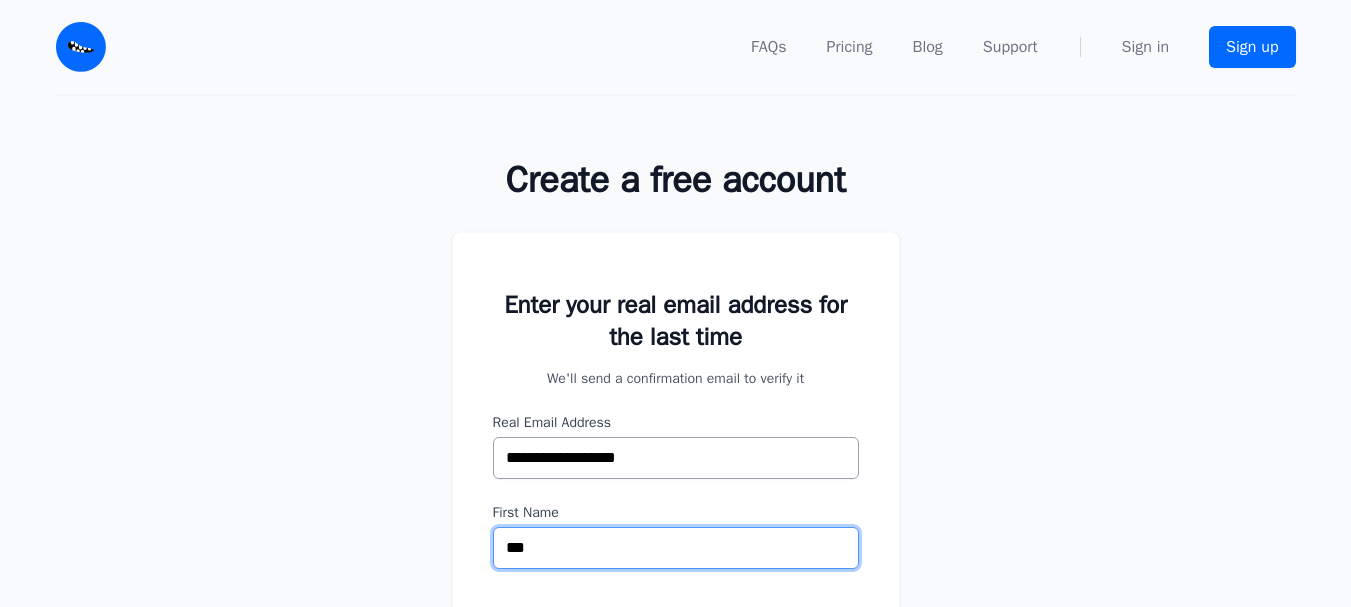 scroll, scrollTop: 300, scrollLeft: 0, axis: vertical 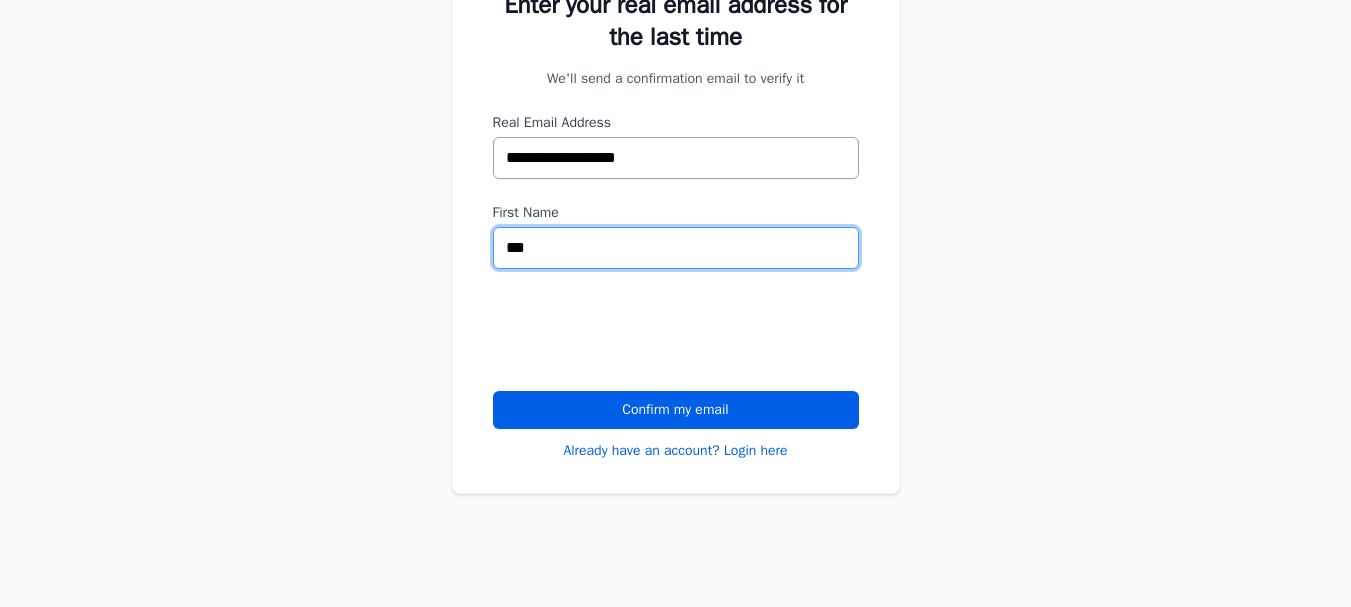 type on "***" 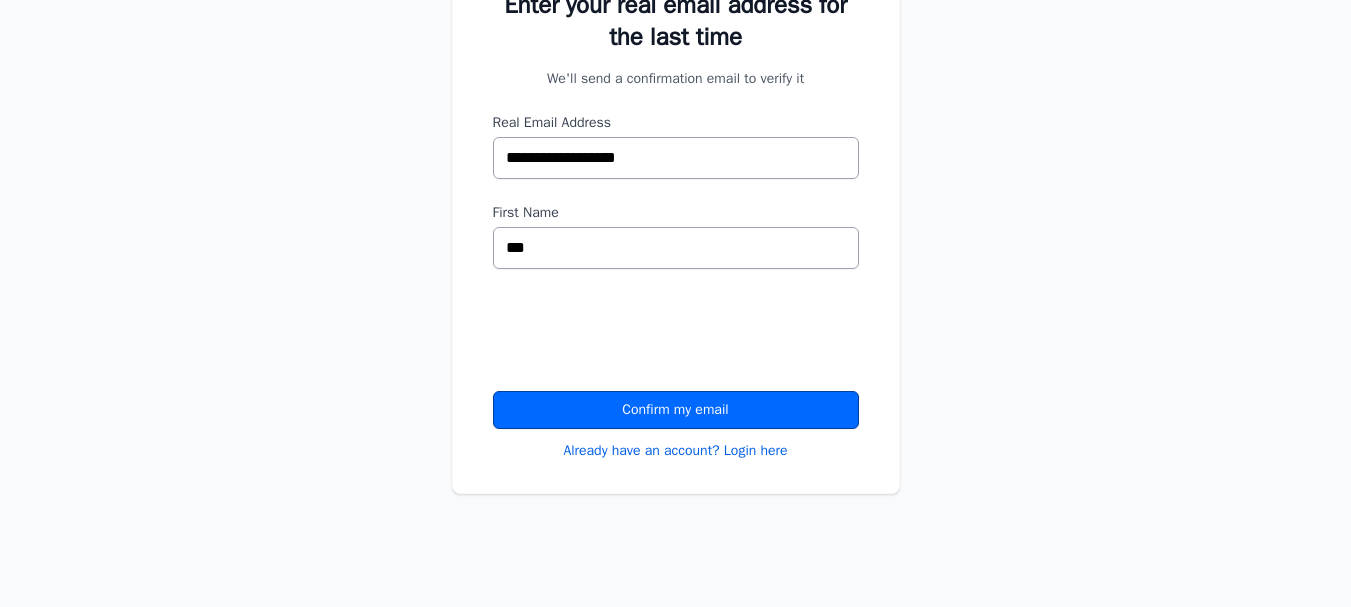 click on "Confirm my email" at bounding box center [676, 410] 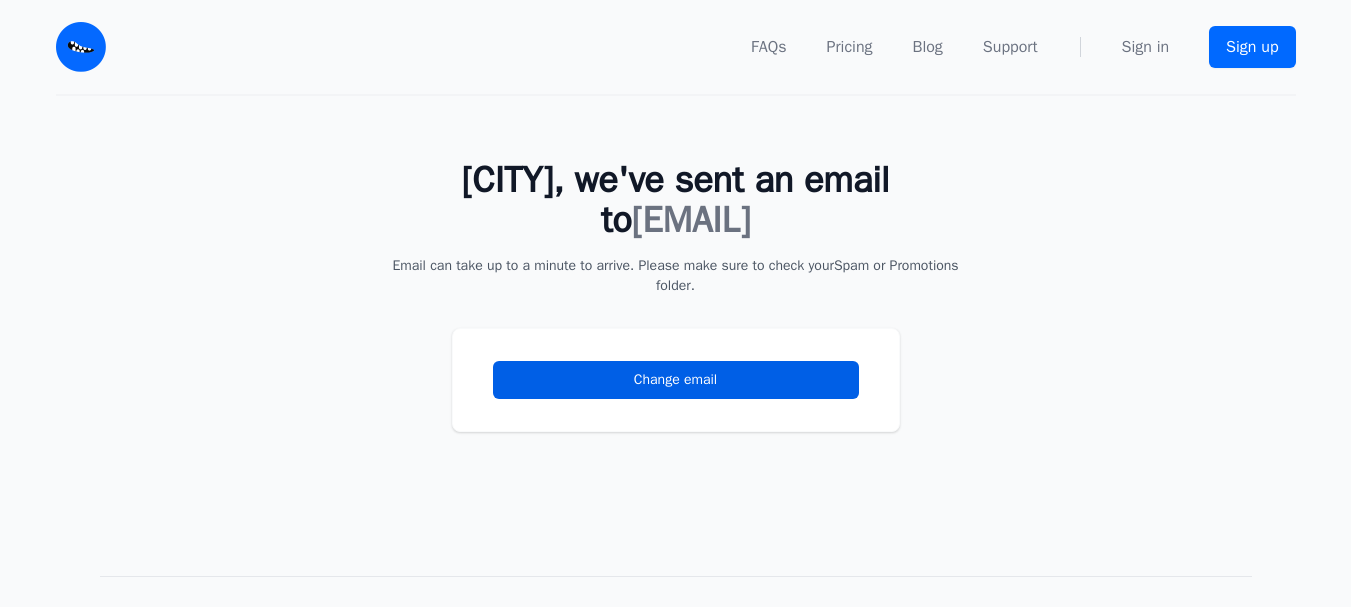 scroll, scrollTop: 0, scrollLeft: 0, axis: both 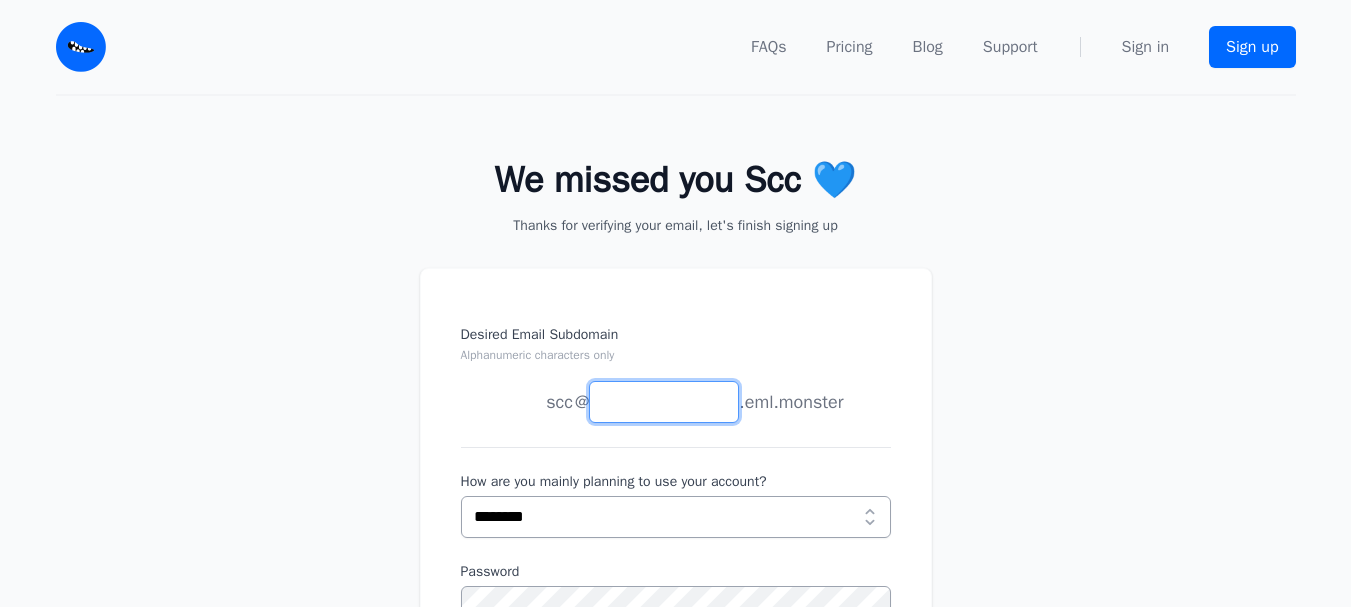 click on "Desired Email Subdomain
Alphanumeric characters only" at bounding box center [664, 402] 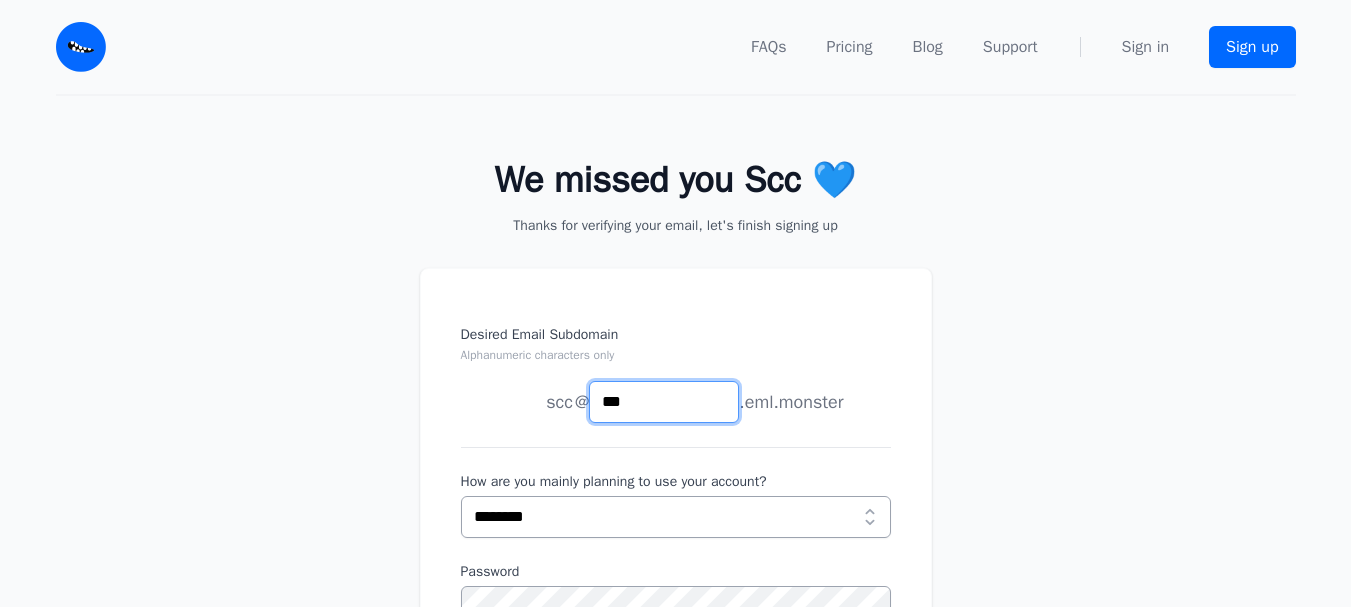 scroll, scrollTop: 100, scrollLeft: 0, axis: vertical 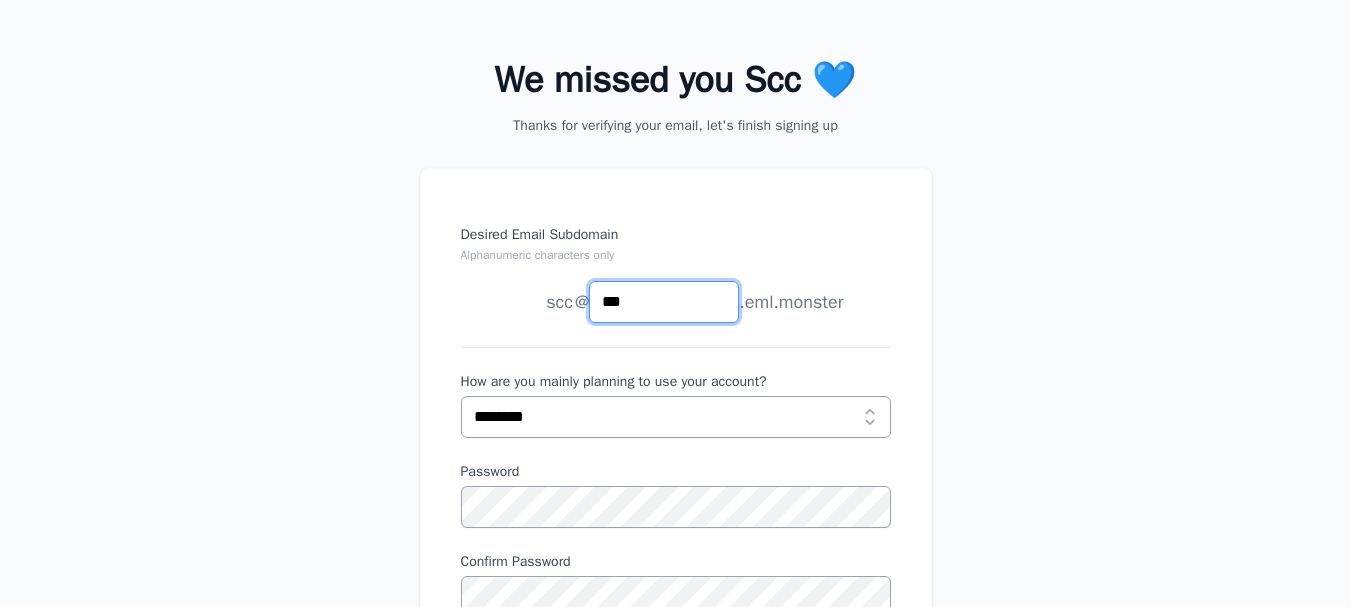 type on "***" 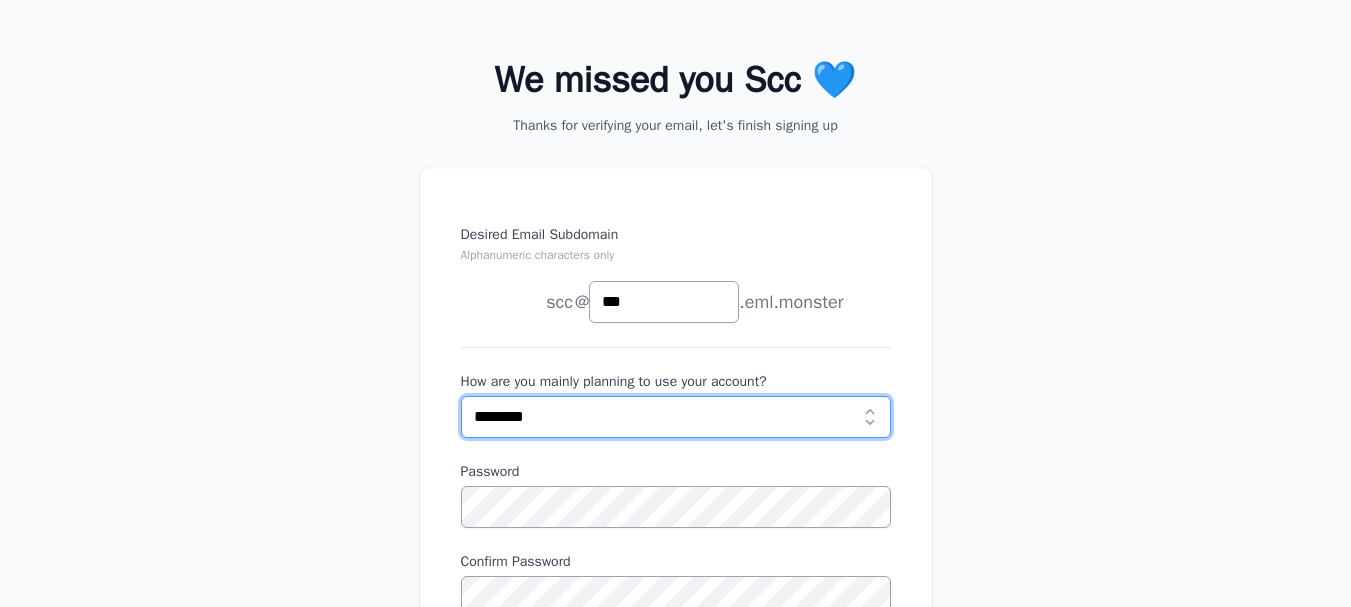click on "**********" at bounding box center (676, 417) 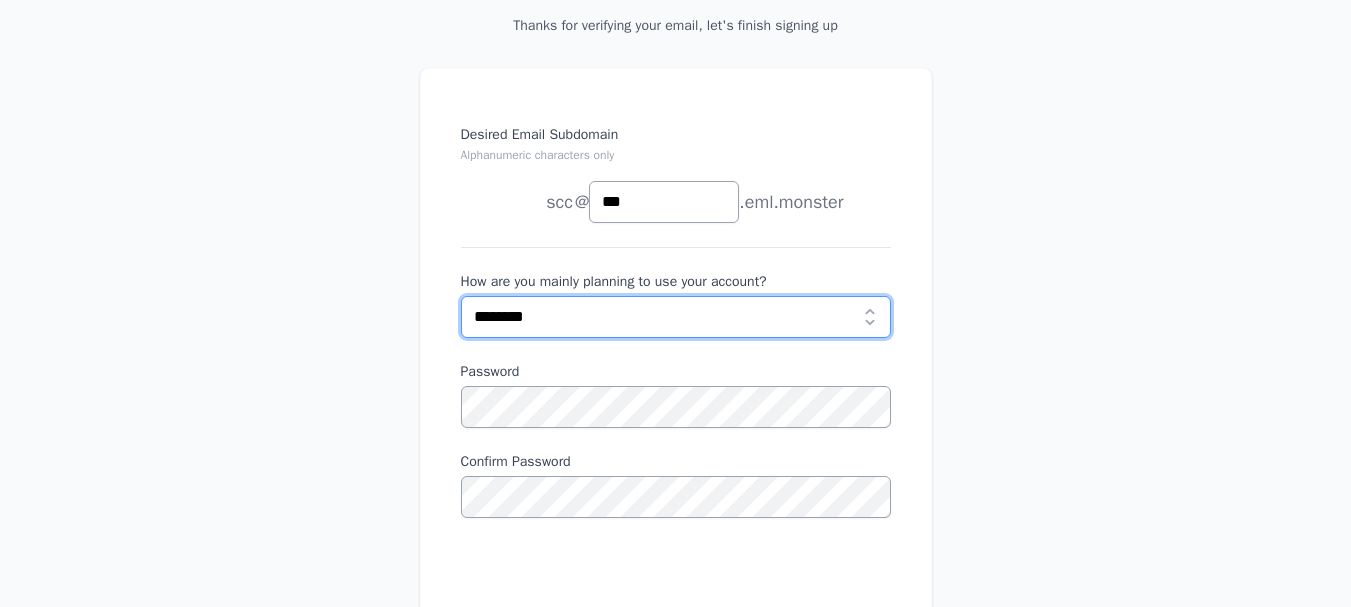 click on "**********" at bounding box center (676, 317) 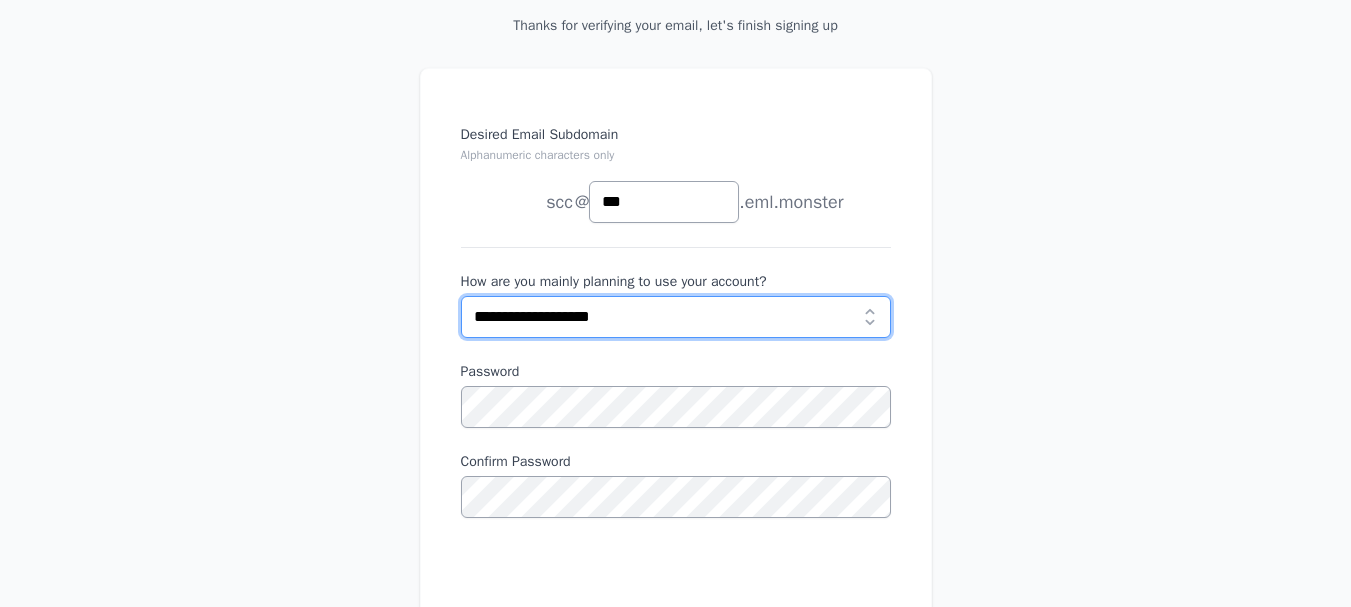 click on "**********" at bounding box center [676, 317] 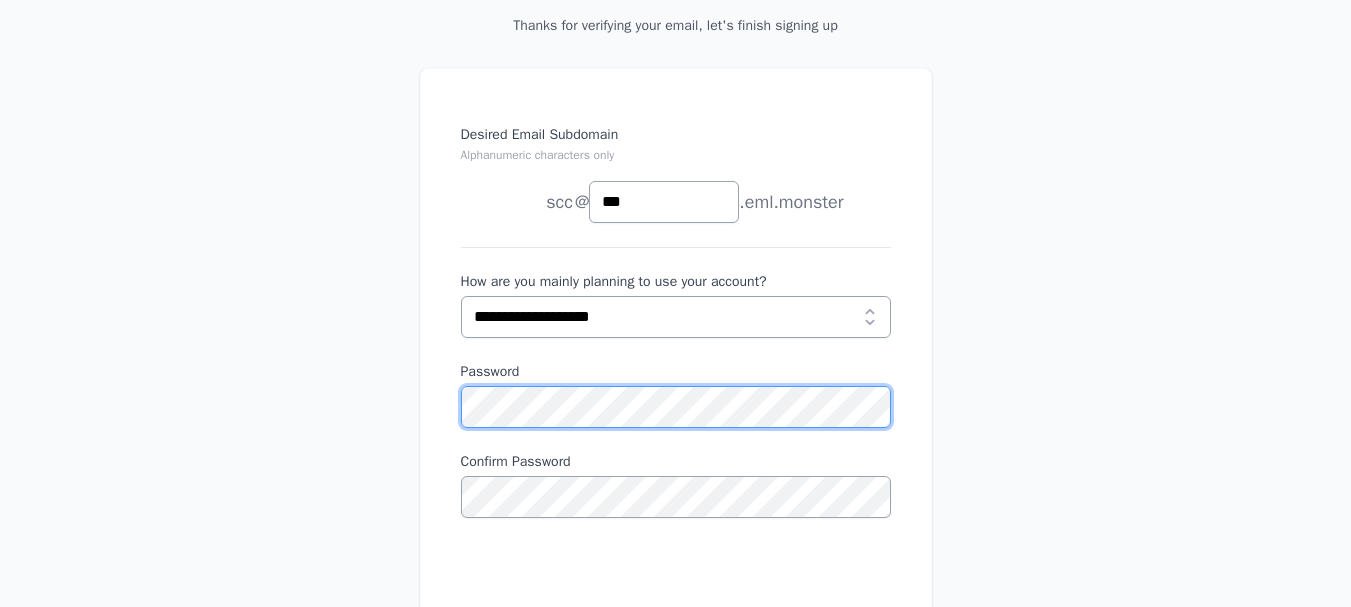 scroll, scrollTop: 0, scrollLeft: 0, axis: both 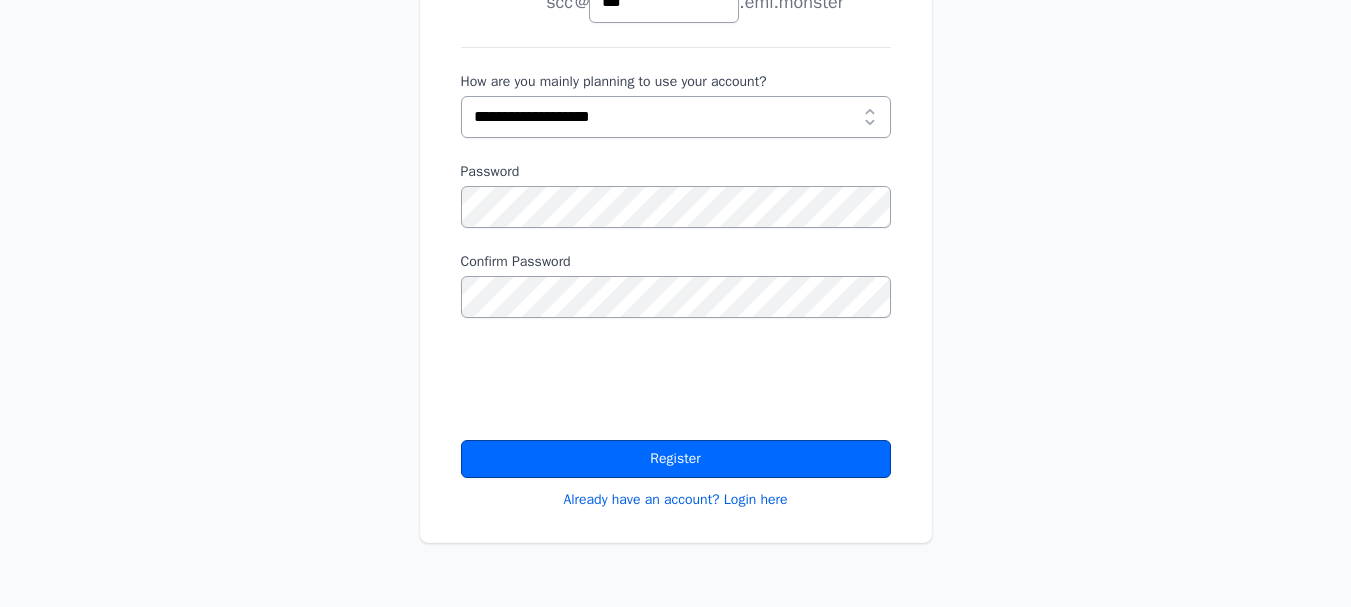 click on "Register" at bounding box center (676, 459) 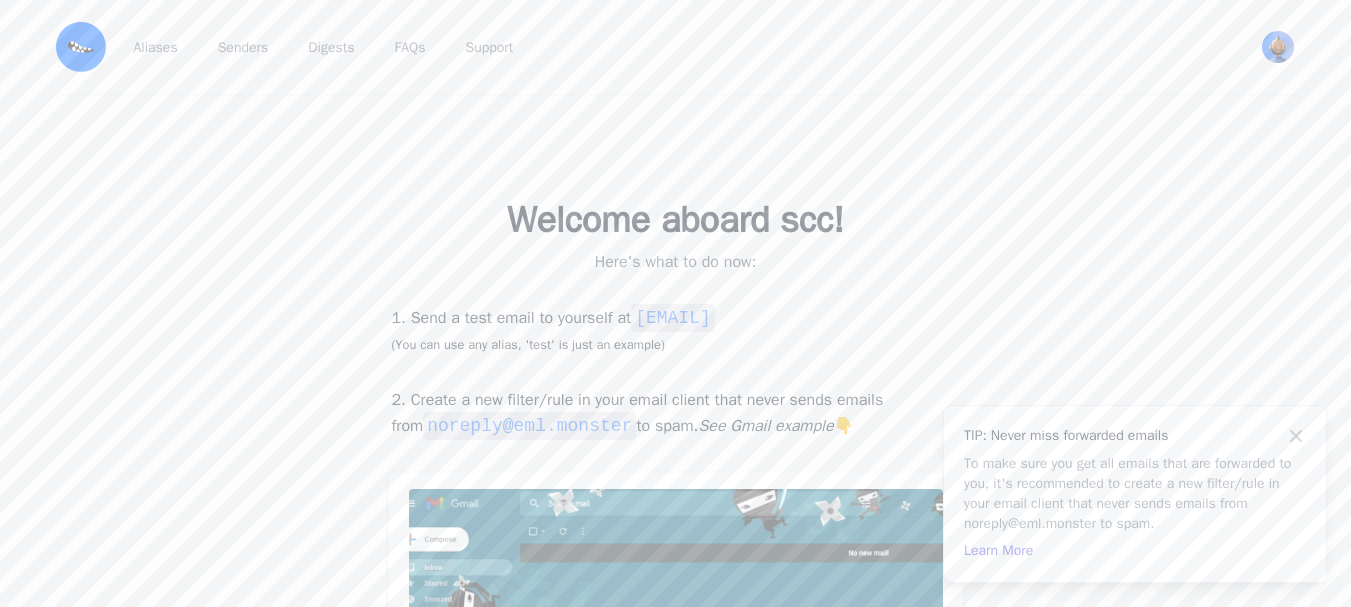 scroll, scrollTop: 0, scrollLeft: 0, axis: both 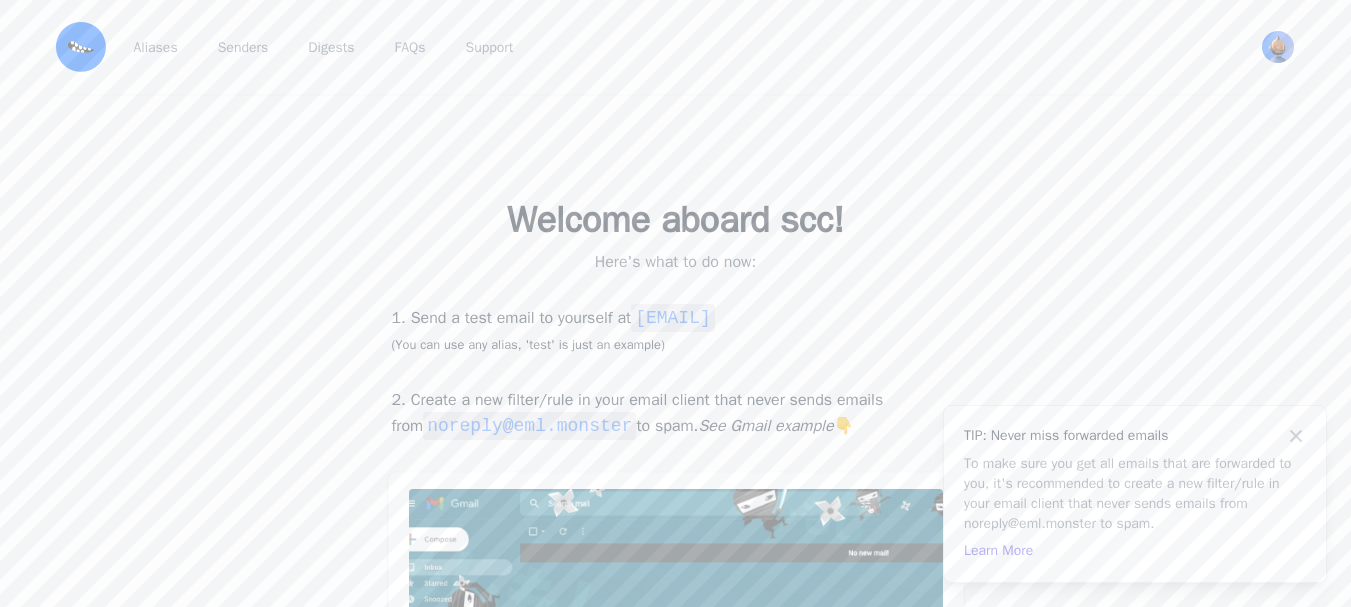 drag, startPoint x: 673, startPoint y: 323, endPoint x: 857, endPoint y: 315, distance: 184.17383 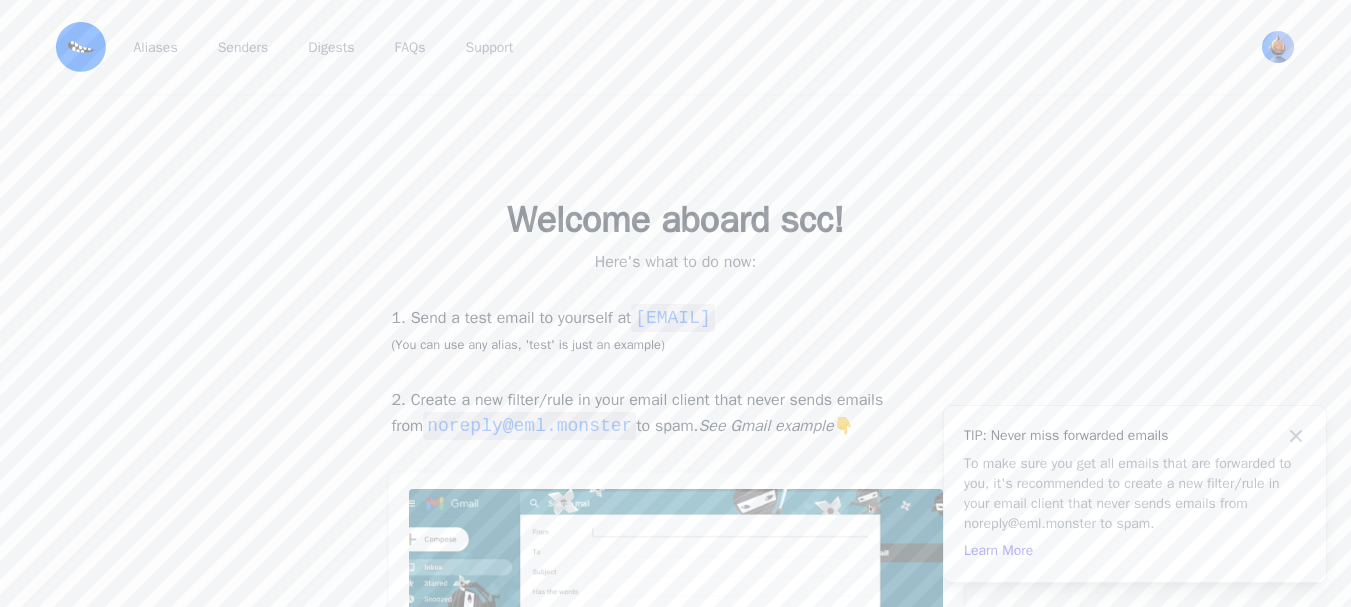 click on "1. Send a test email to yourself at  [EMAIL] (You can use any alias, 'test' is just an example)" at bounding box center (676, 330) 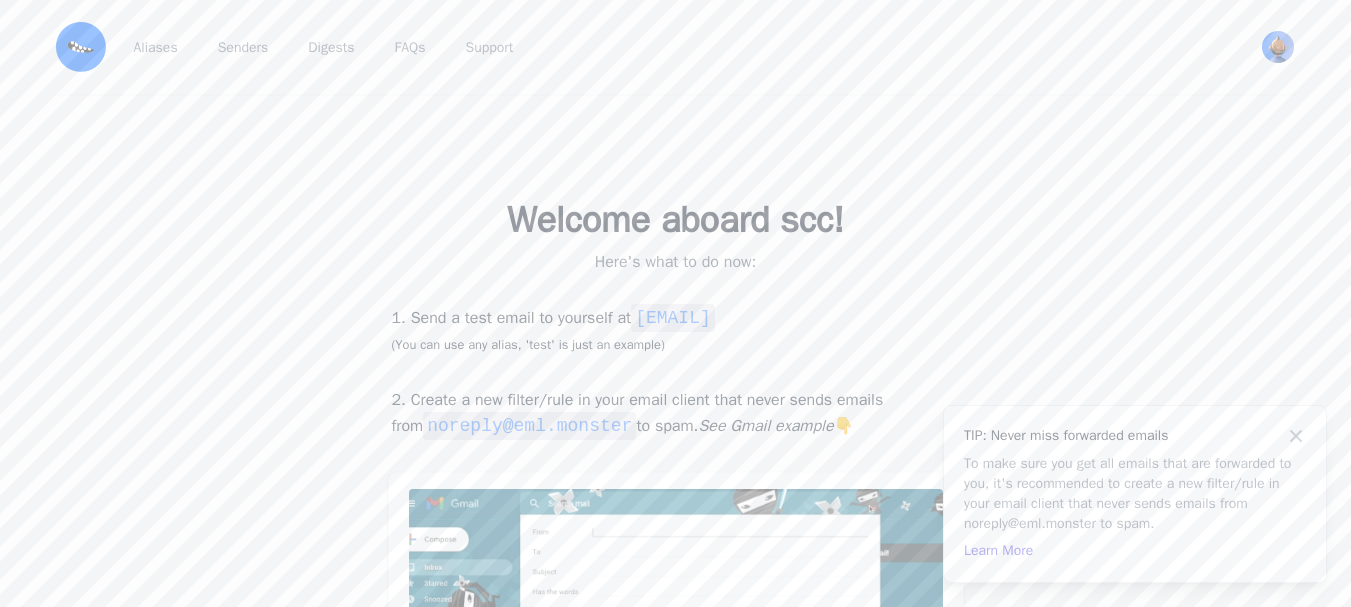 copy on "@example.com" 